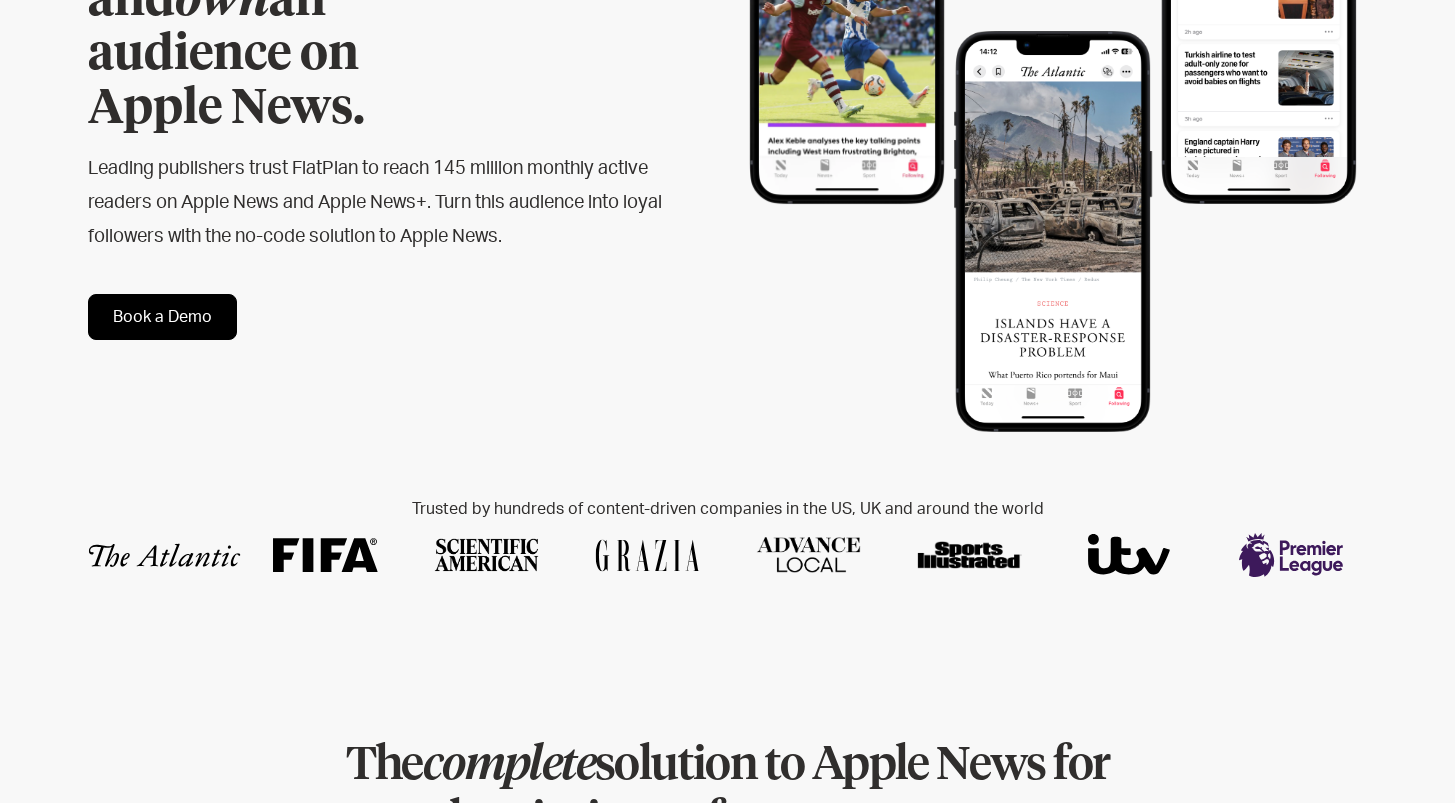 scroll, scrollTop: 0, scrollLeft: 0, axis: both 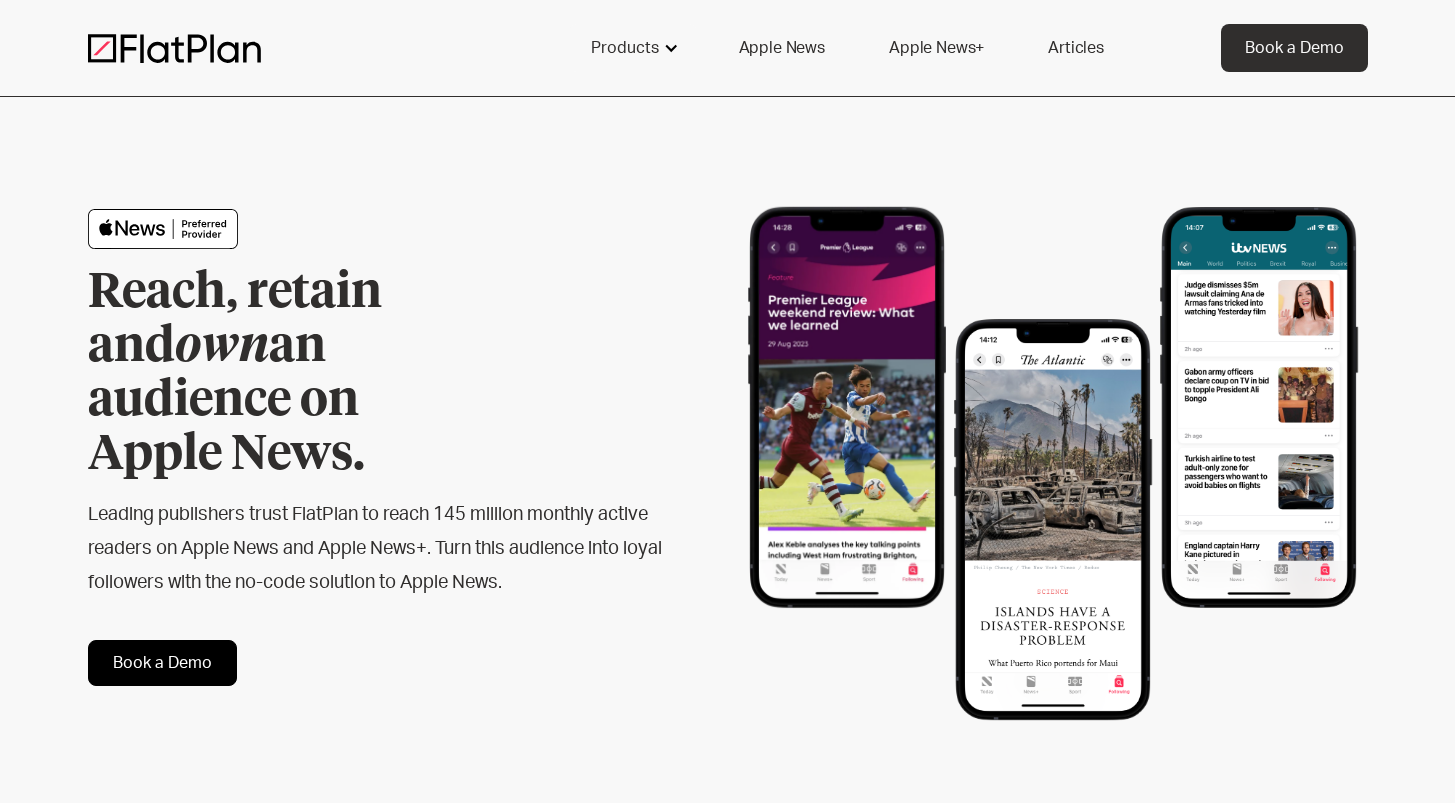 click on "Products" at bounding box center (633, 48) 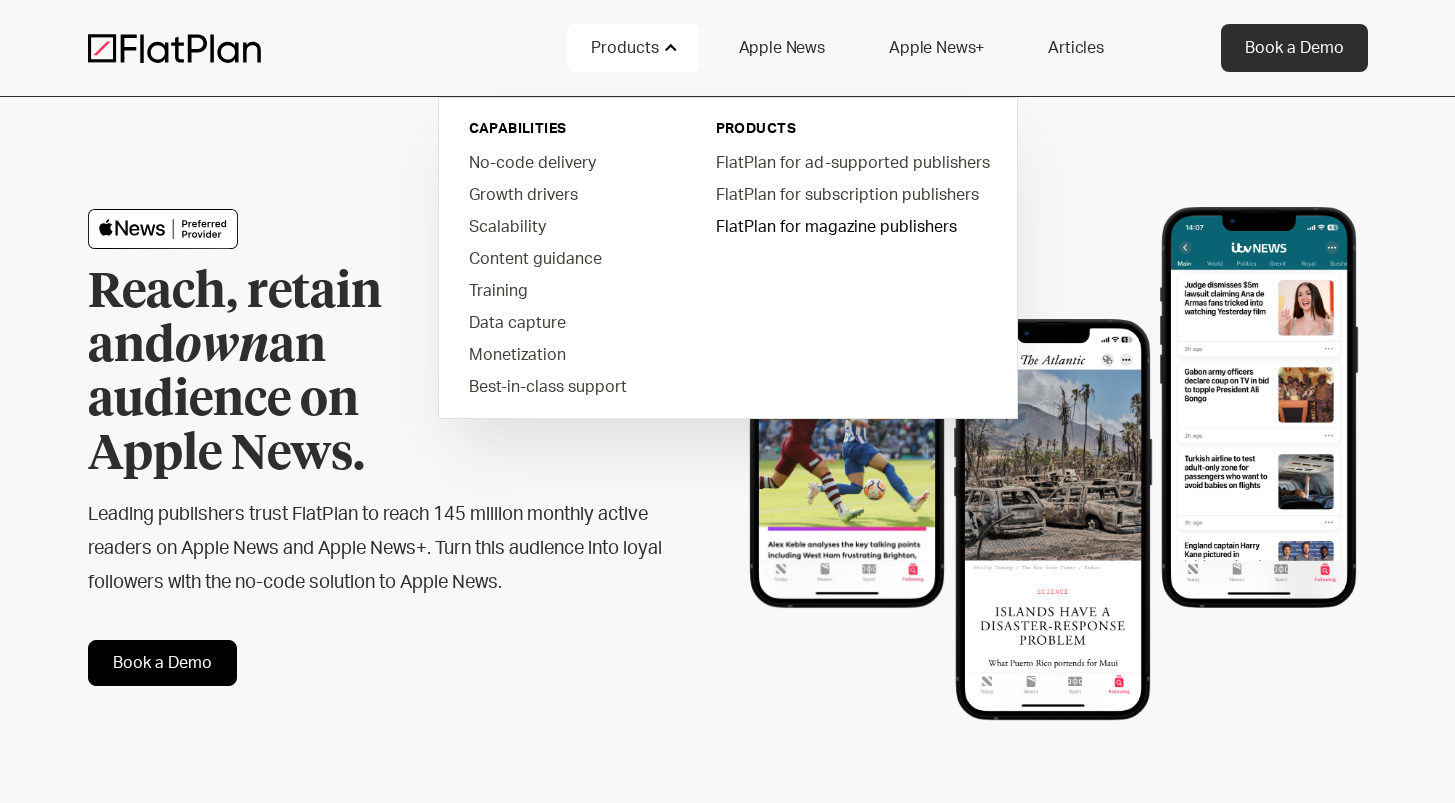 click on "FlatPlan for magazine publishers" at bounding box center [851, 226] 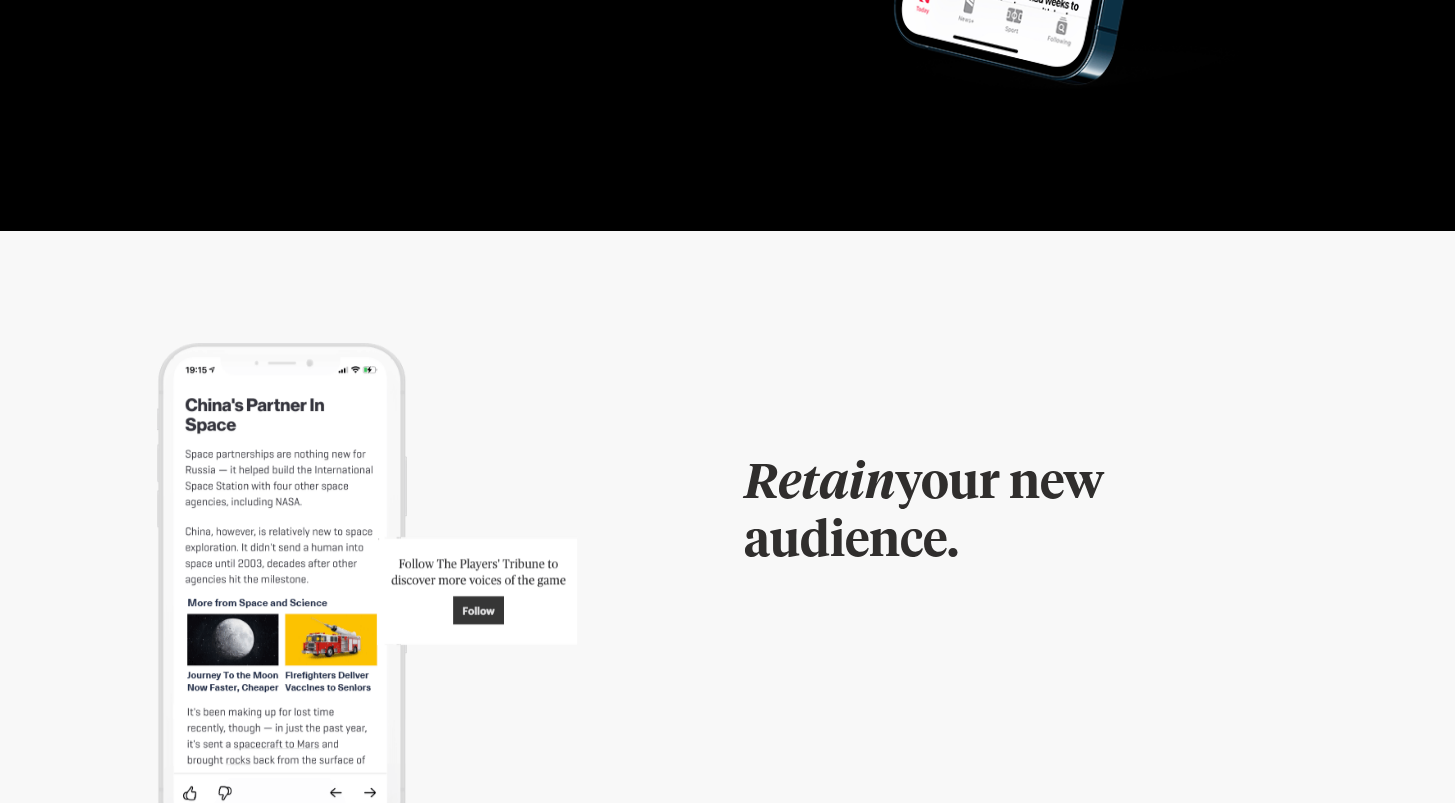 scroll, scrollTop: 3397, scrollLeft: 0, axis: vertical 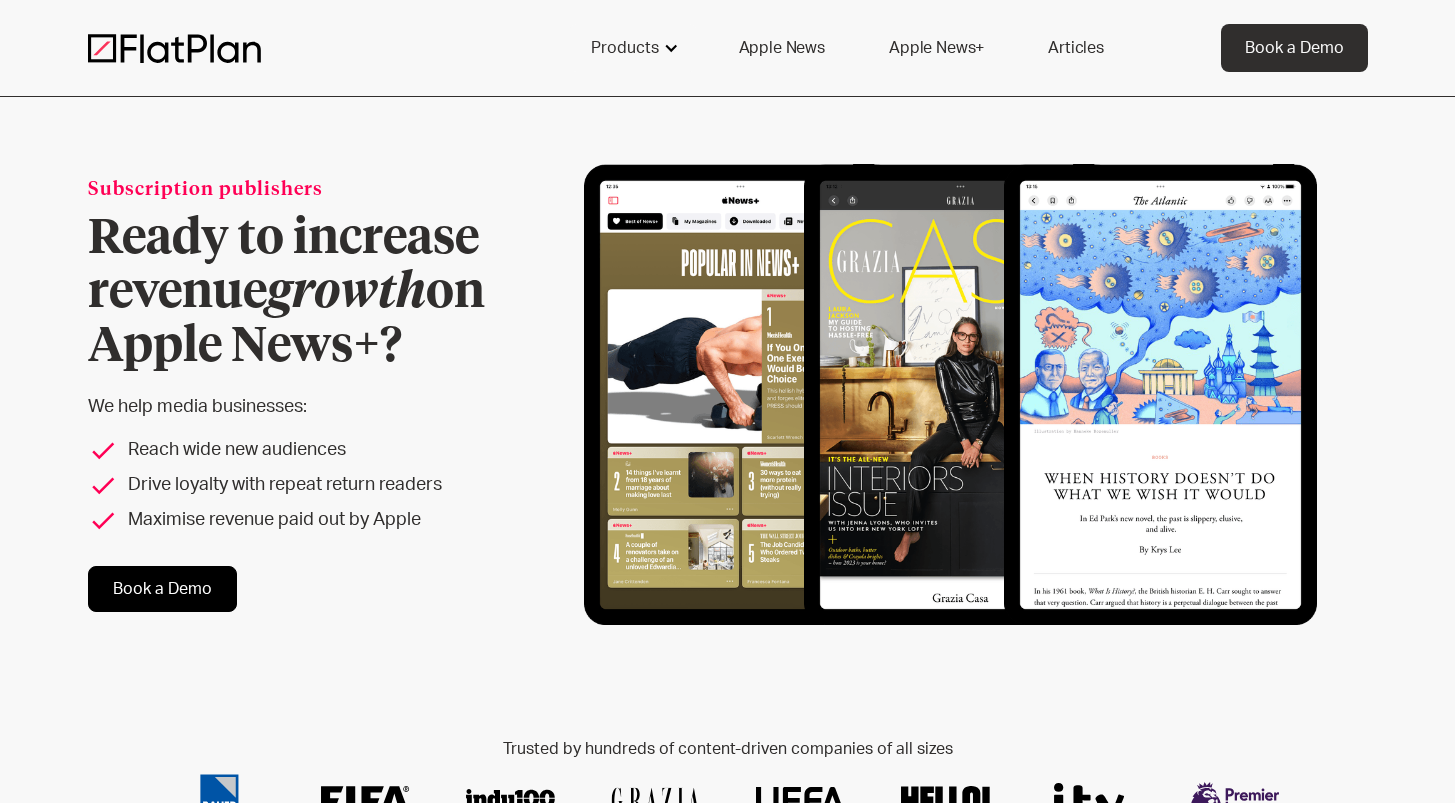 click at bounding box center [671, 48] 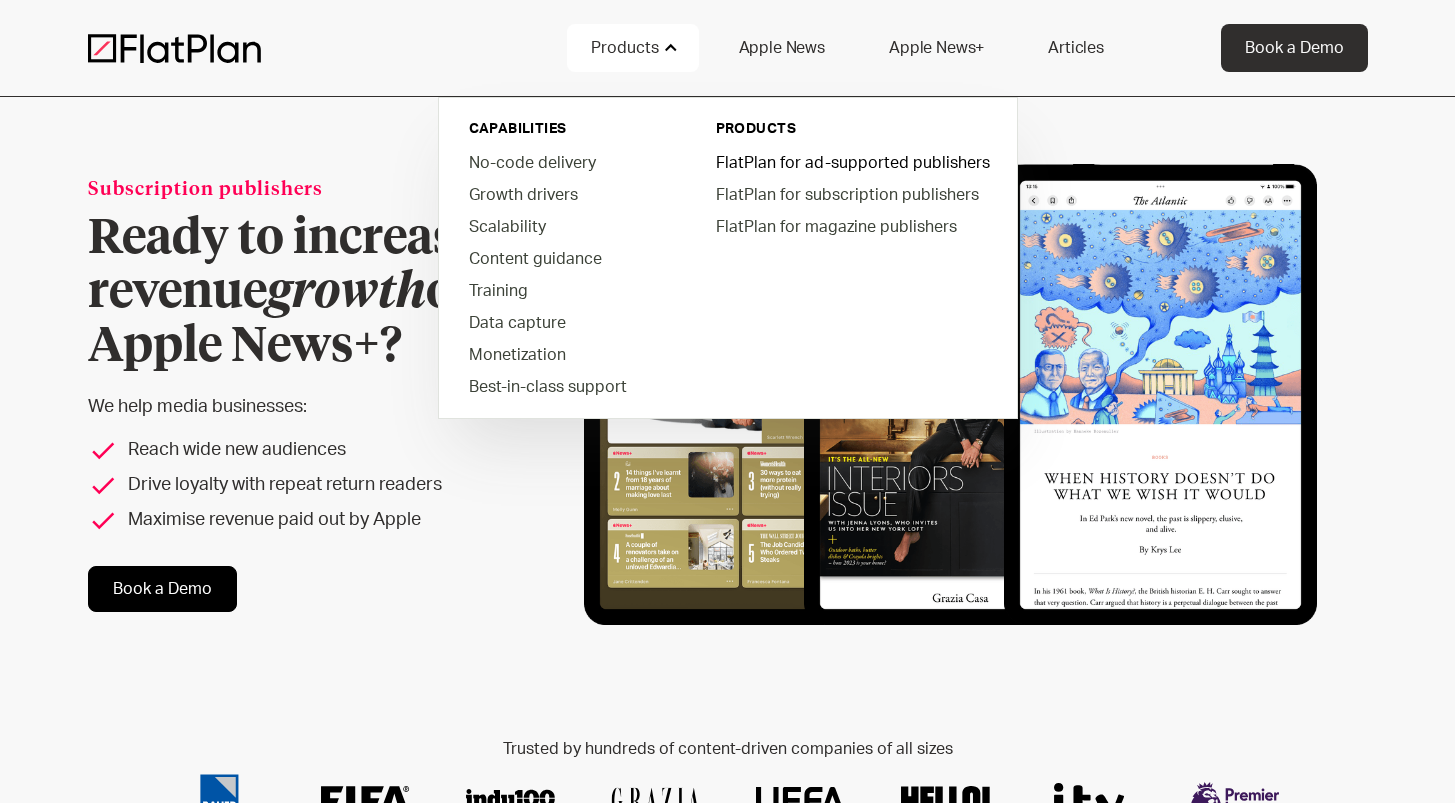 click on "FlatPlan for ad-supported publishers" at bounding box center [851, 162] 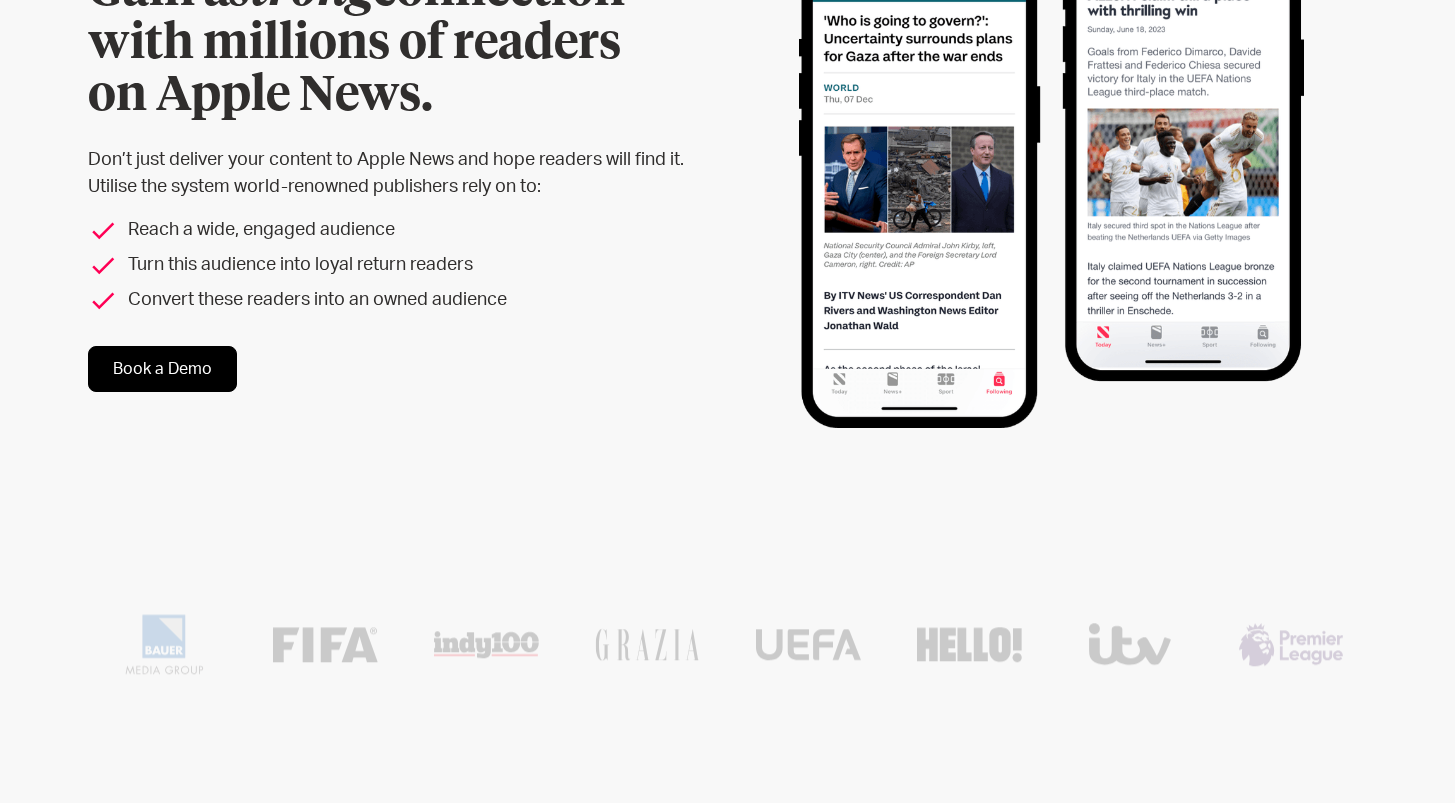 scroll, scrollTop: 622, scrollLeft: 0, axis: vertical 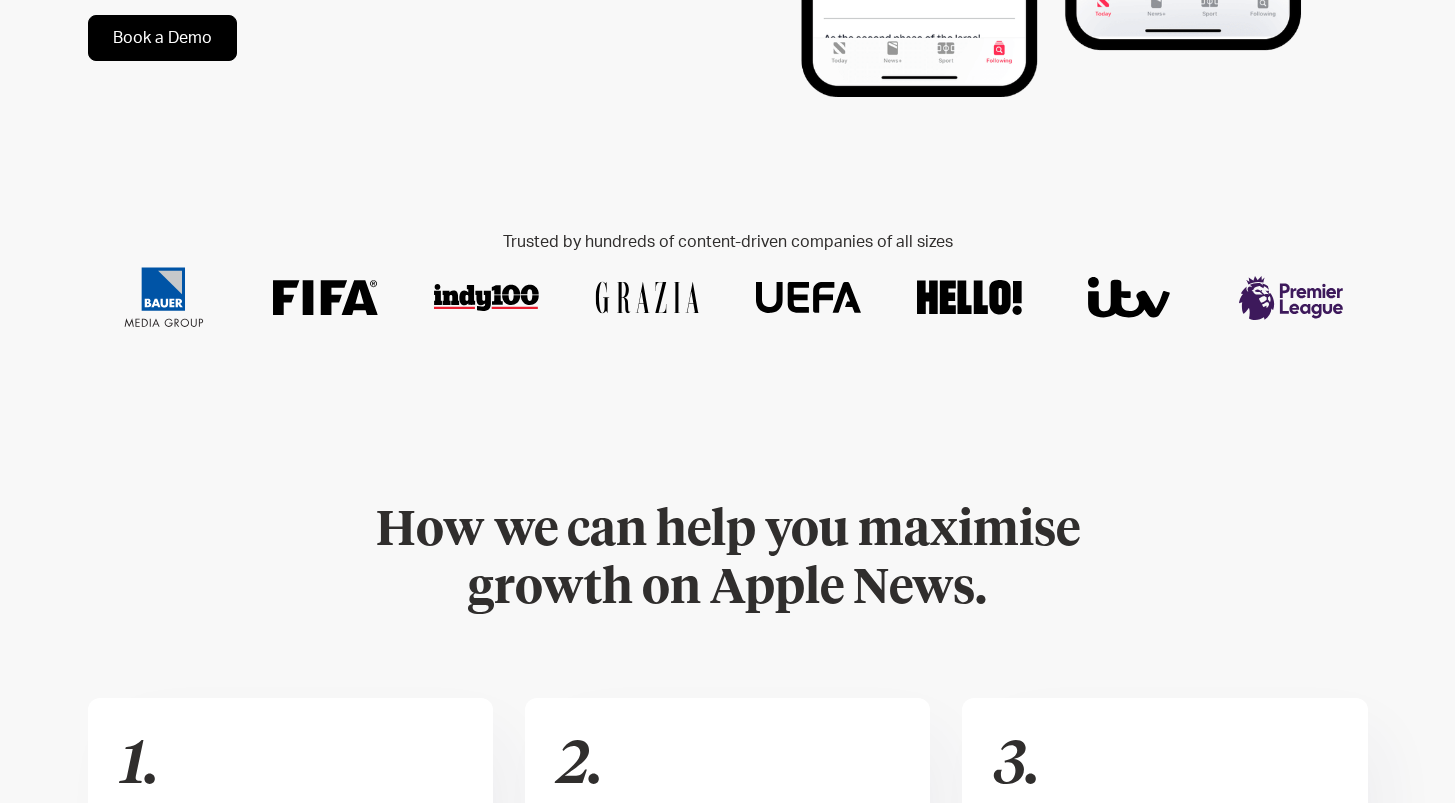 click at bounding box center [808, 297] 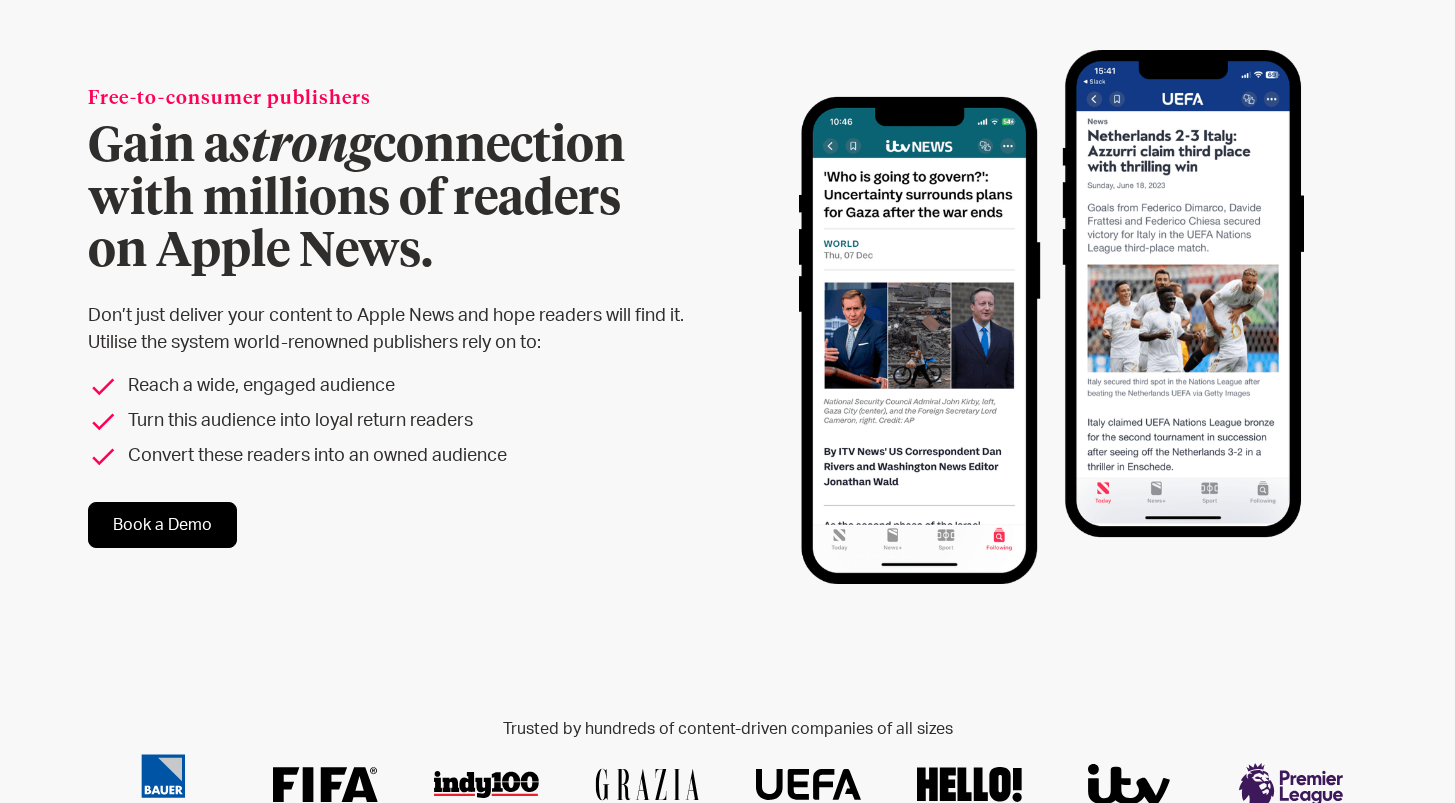 scroll, scrollTop: 0, scrollLeft: 0, axis: both 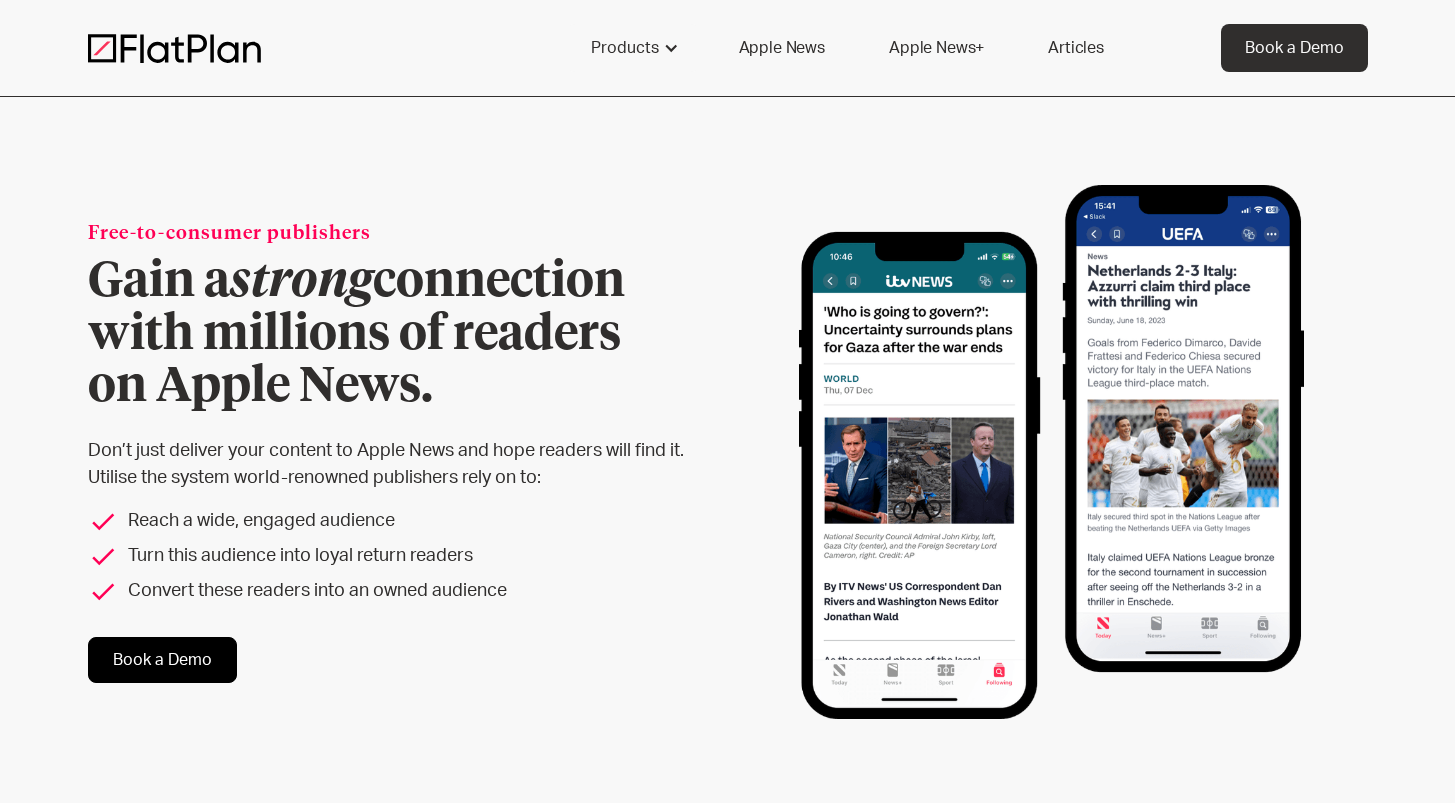 click on "Apple News+" at bounding box center [936, 48] 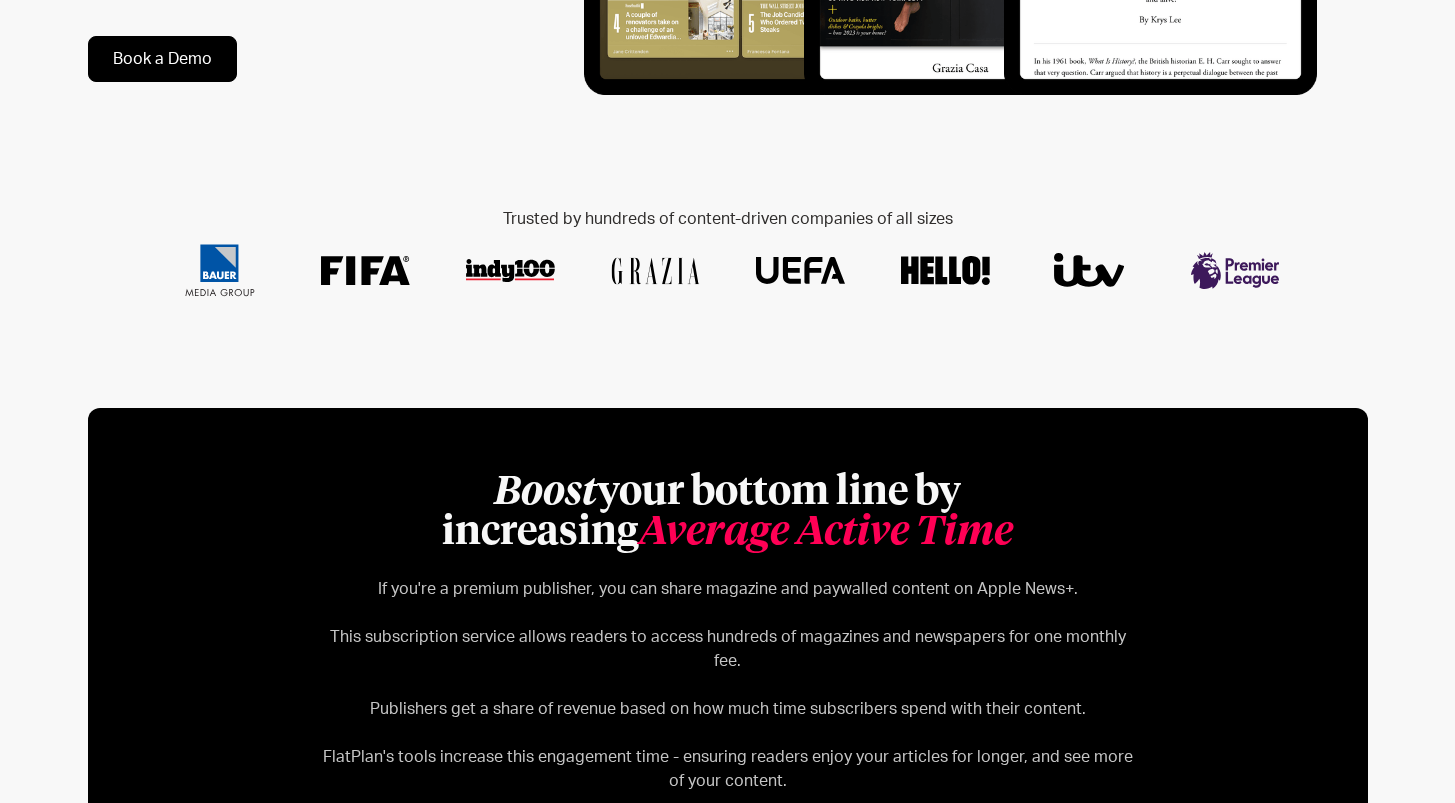 scroll, scrollTop: 0, scrollLeft: 0, axis: both 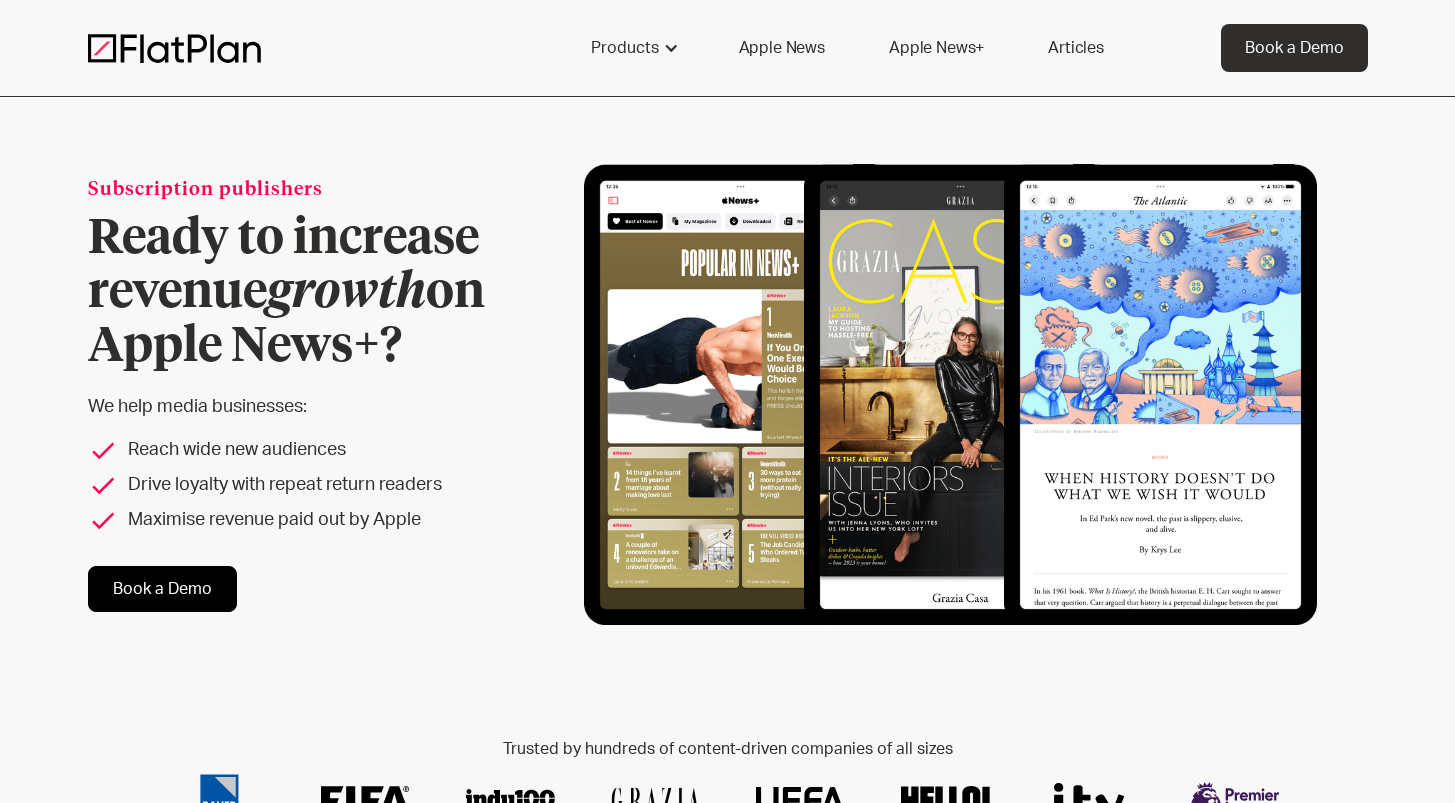 click on "Articles" at bounding box center (1076, 48) 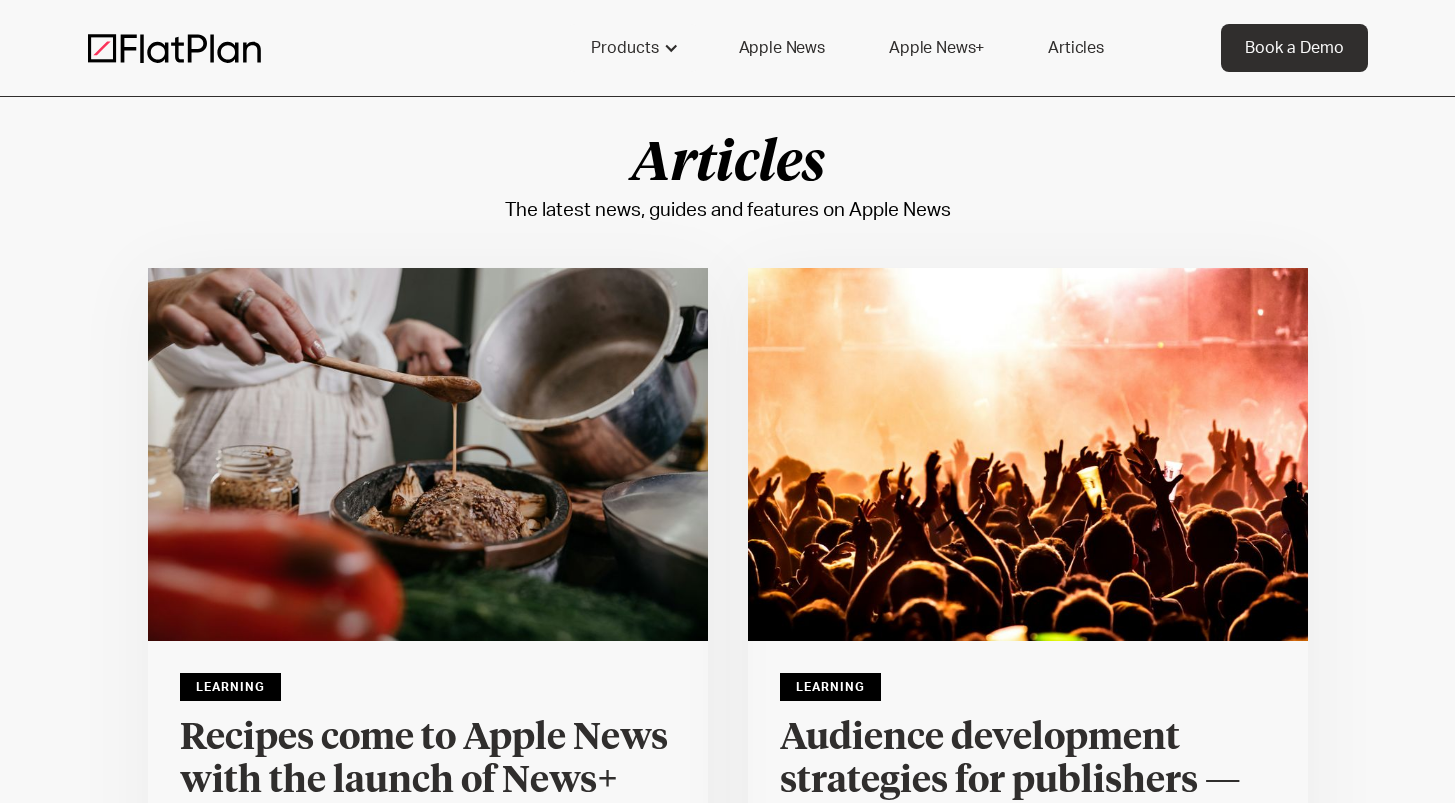 scroll, scrollTop: 0, scrollLeft: 0, axis: both 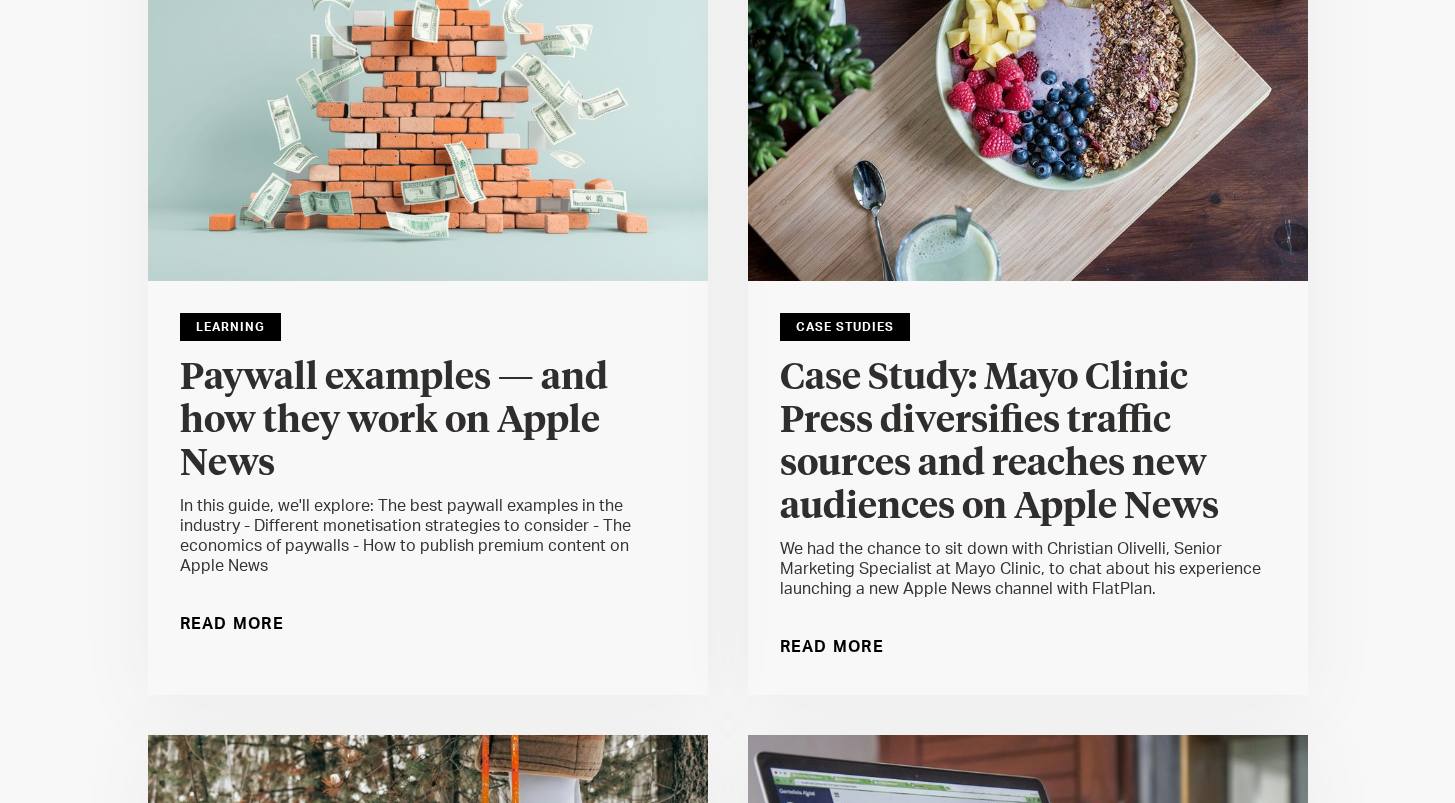 click on "Case Studies" at bounding box center [845, 327] 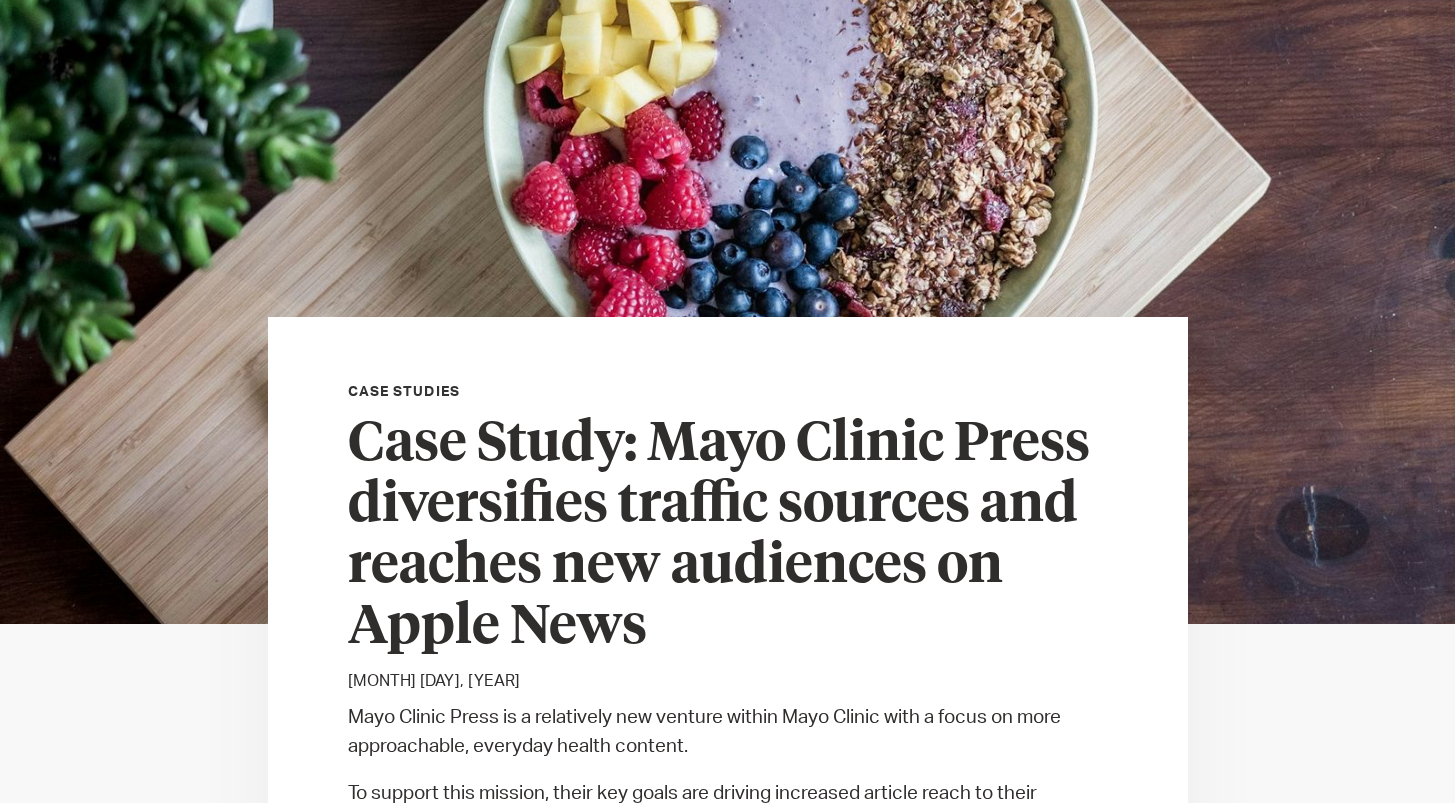scroll, scrollTop: 295, scrollLeft: 0, axis: vertical 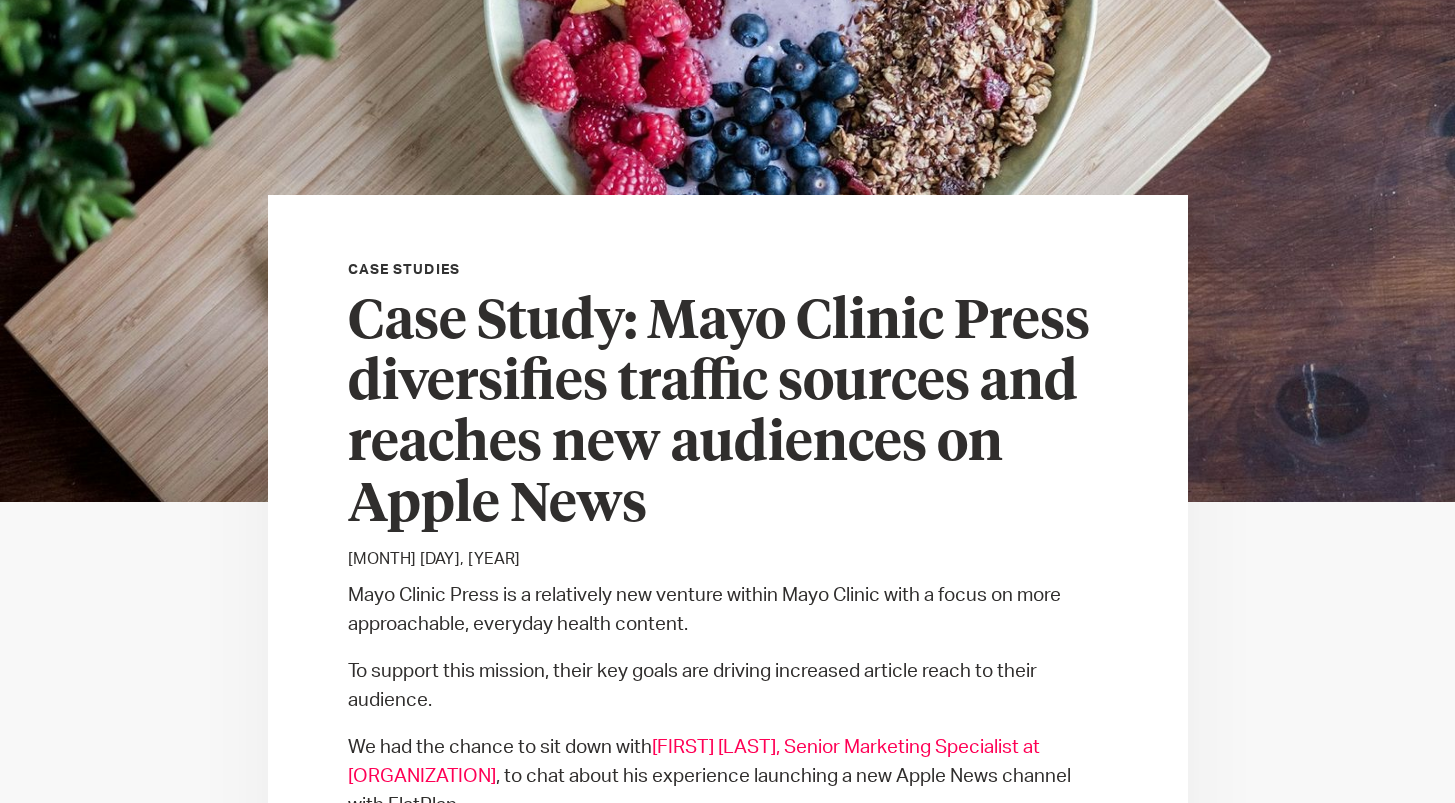 click on "Case Studies" at bounding box center [404, 270] 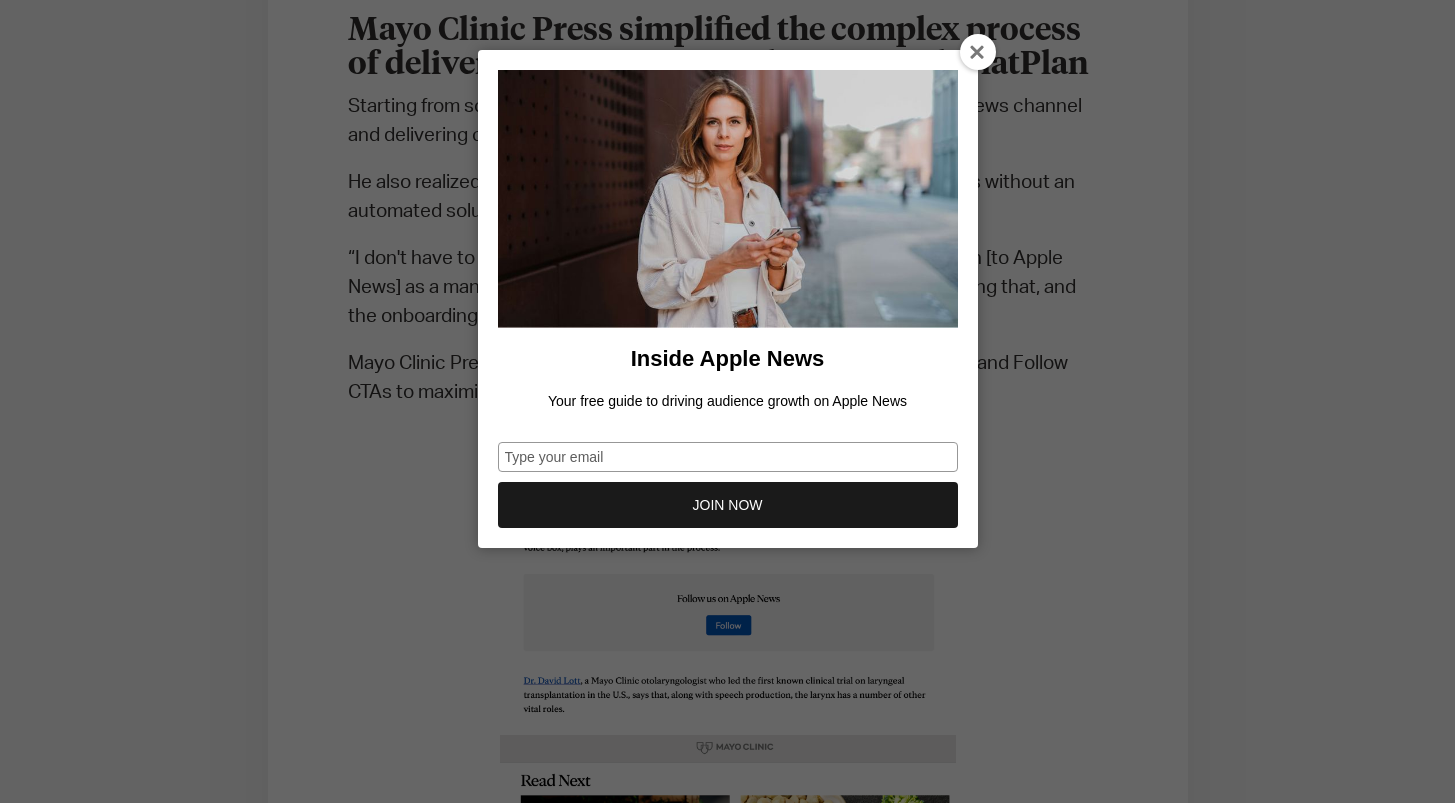 scroll, scrollTop: 2325, scrollLeft: 0, axis: vertical 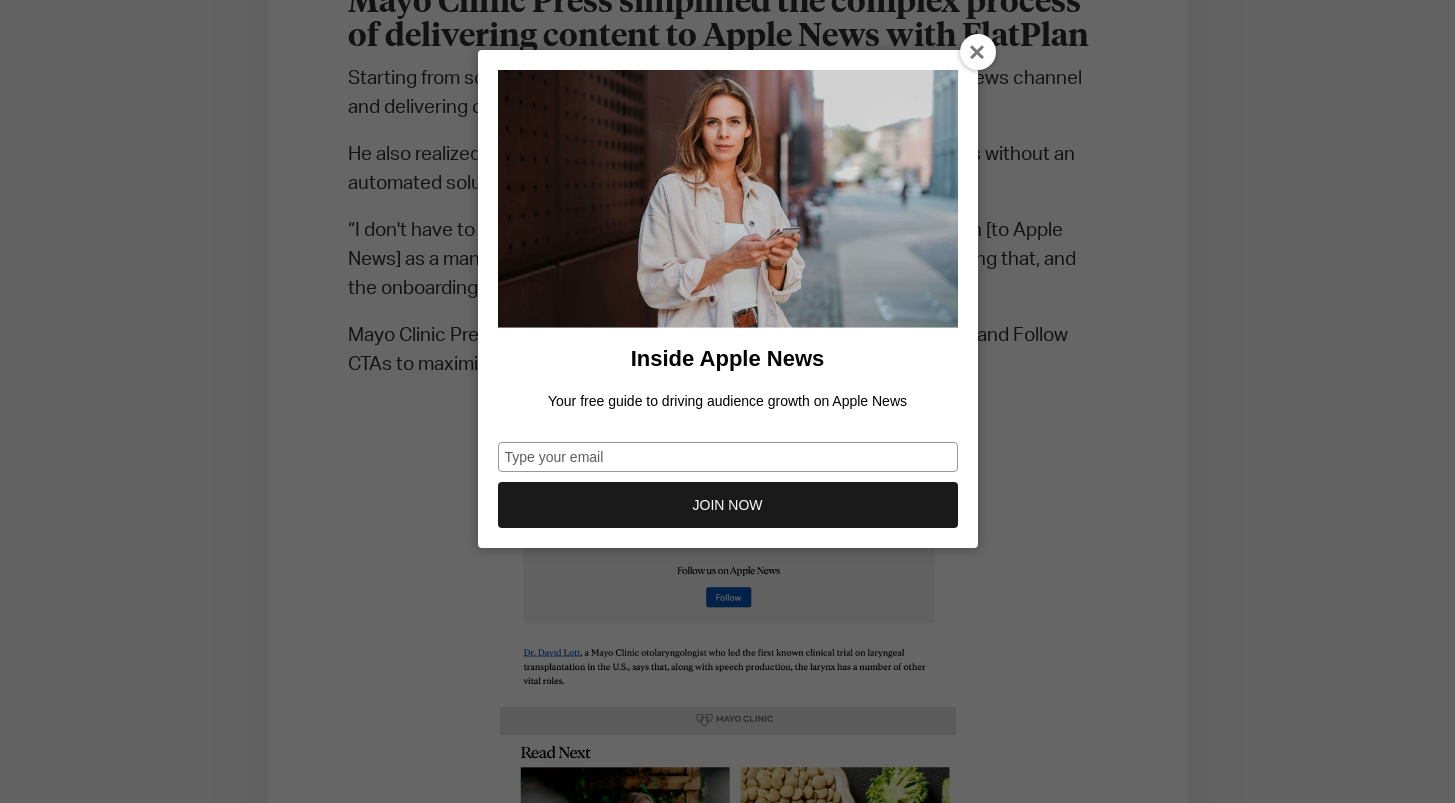 click at bounding box center [978, 52] 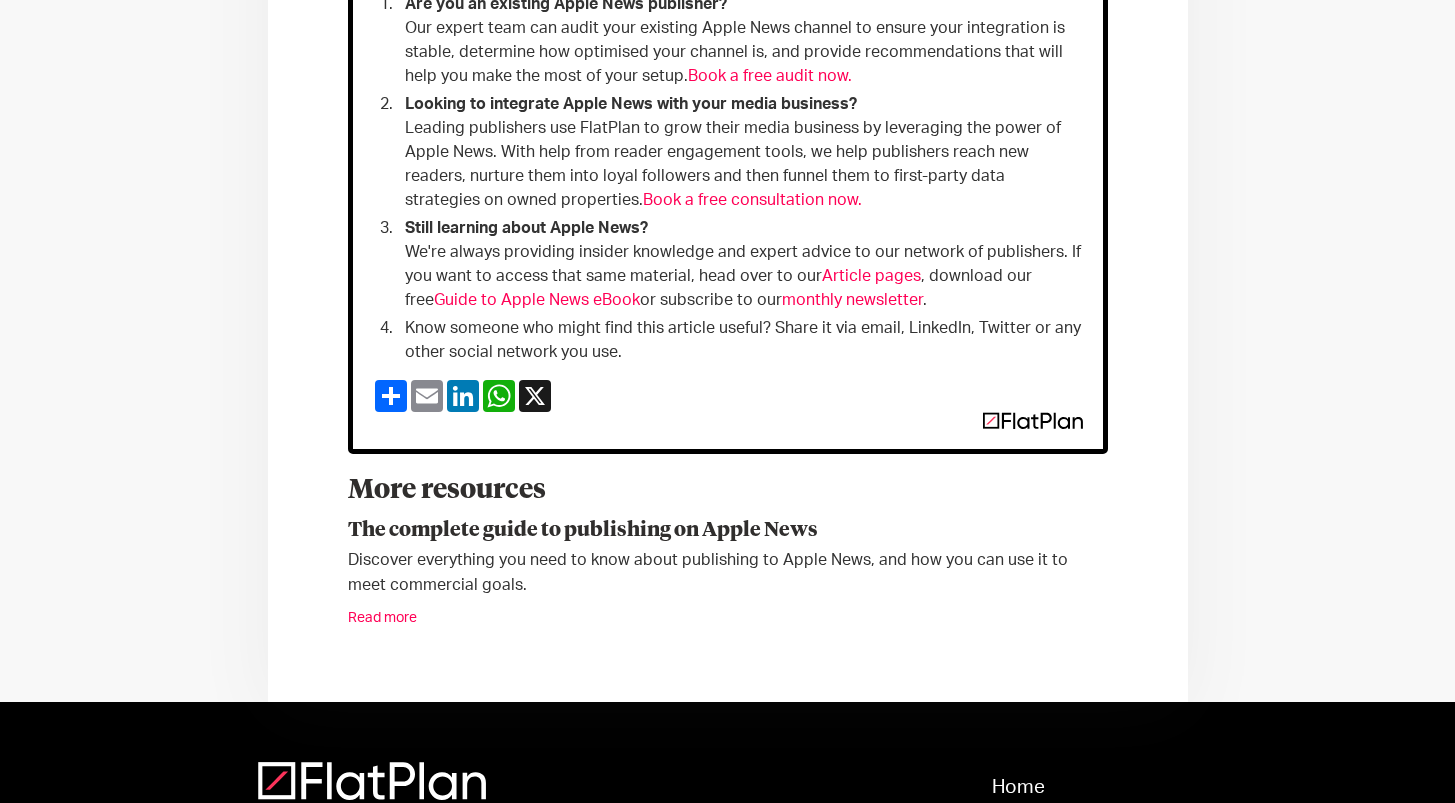 scroll, scrollTop: 5066, scrollLeft: 0, axis: vertical 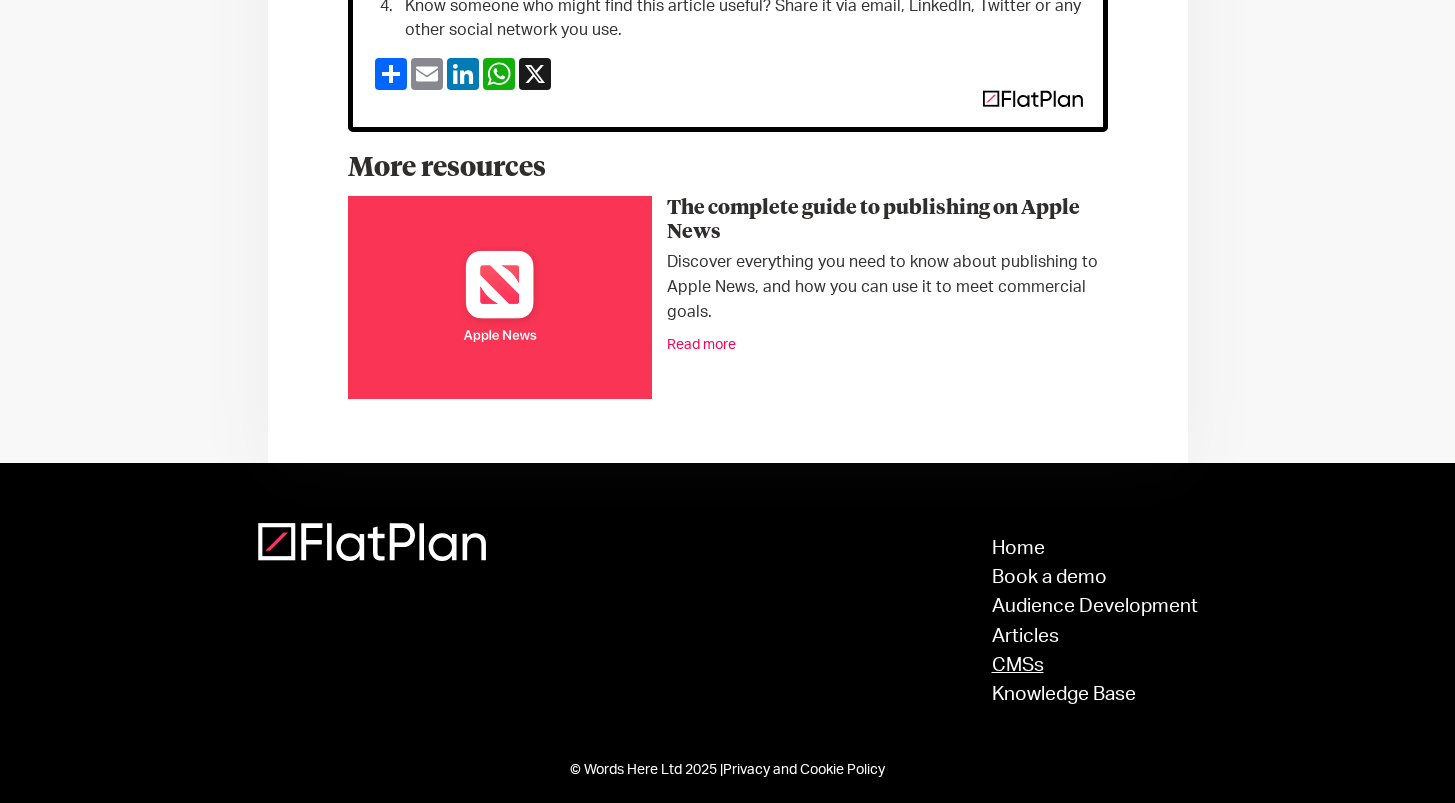 click on "CMSs" at bounding box center (1095, 665) 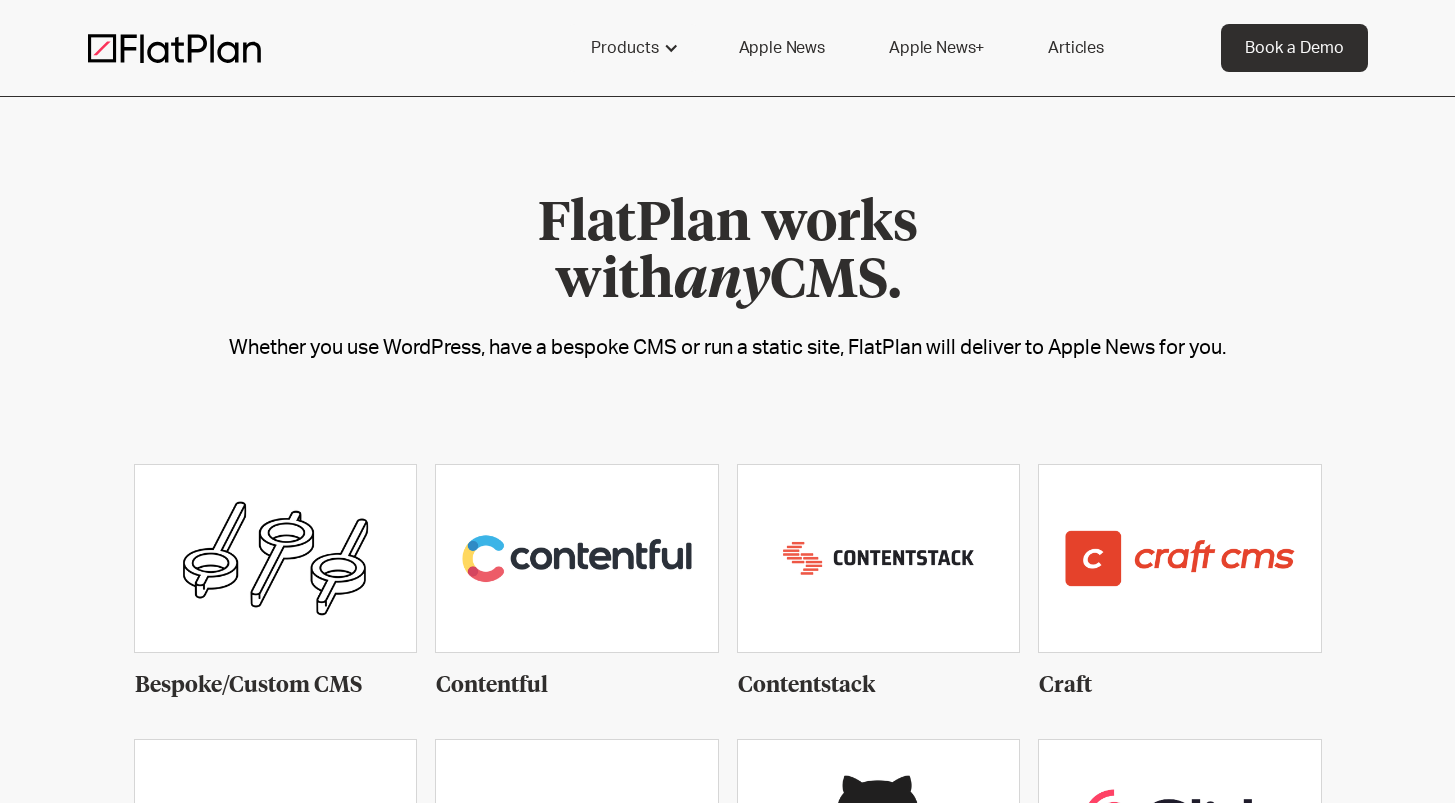 scroll, scrollTop: 0, scrollLeft: 0, axis: both 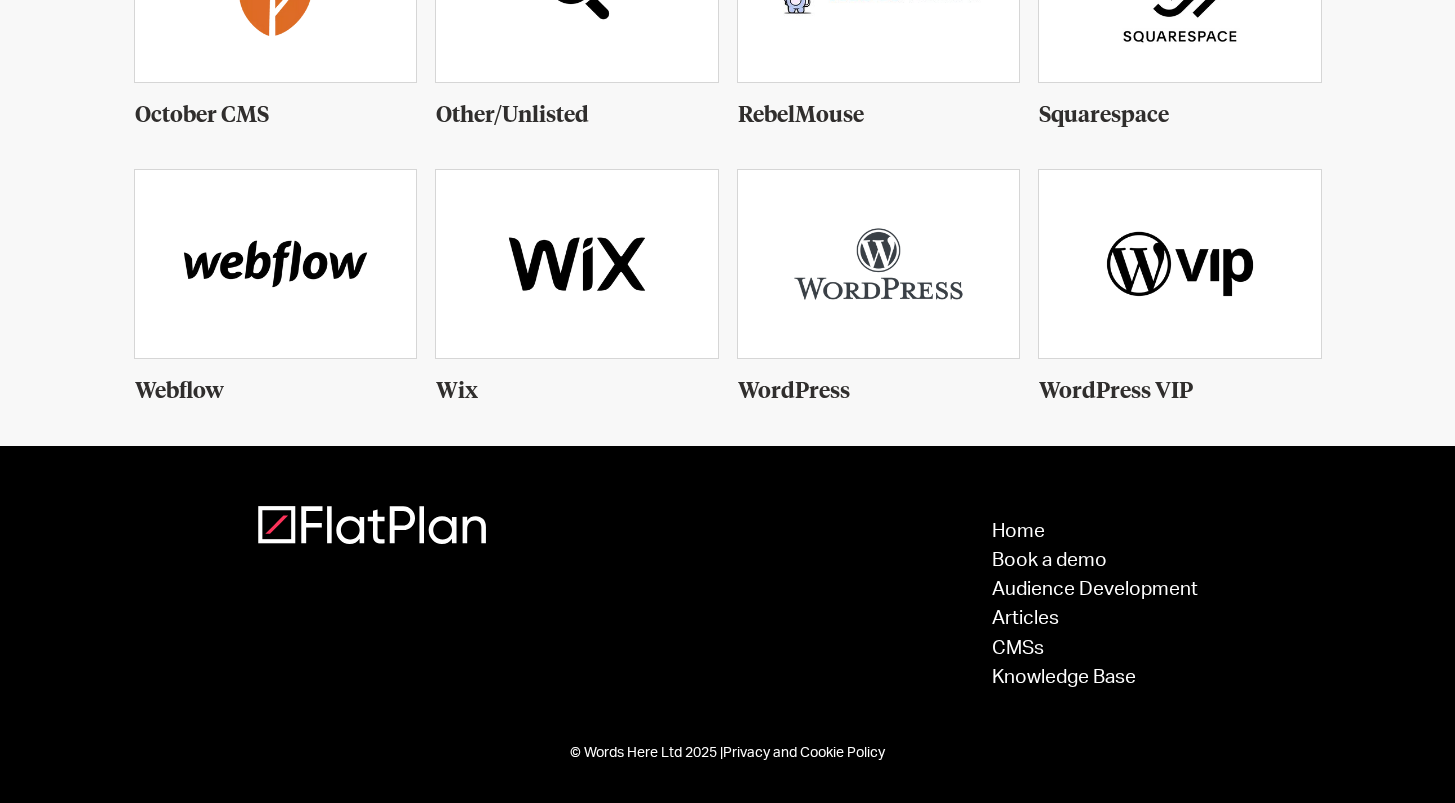 click on "WordPress VIP" at bounding box center [1180, 402] 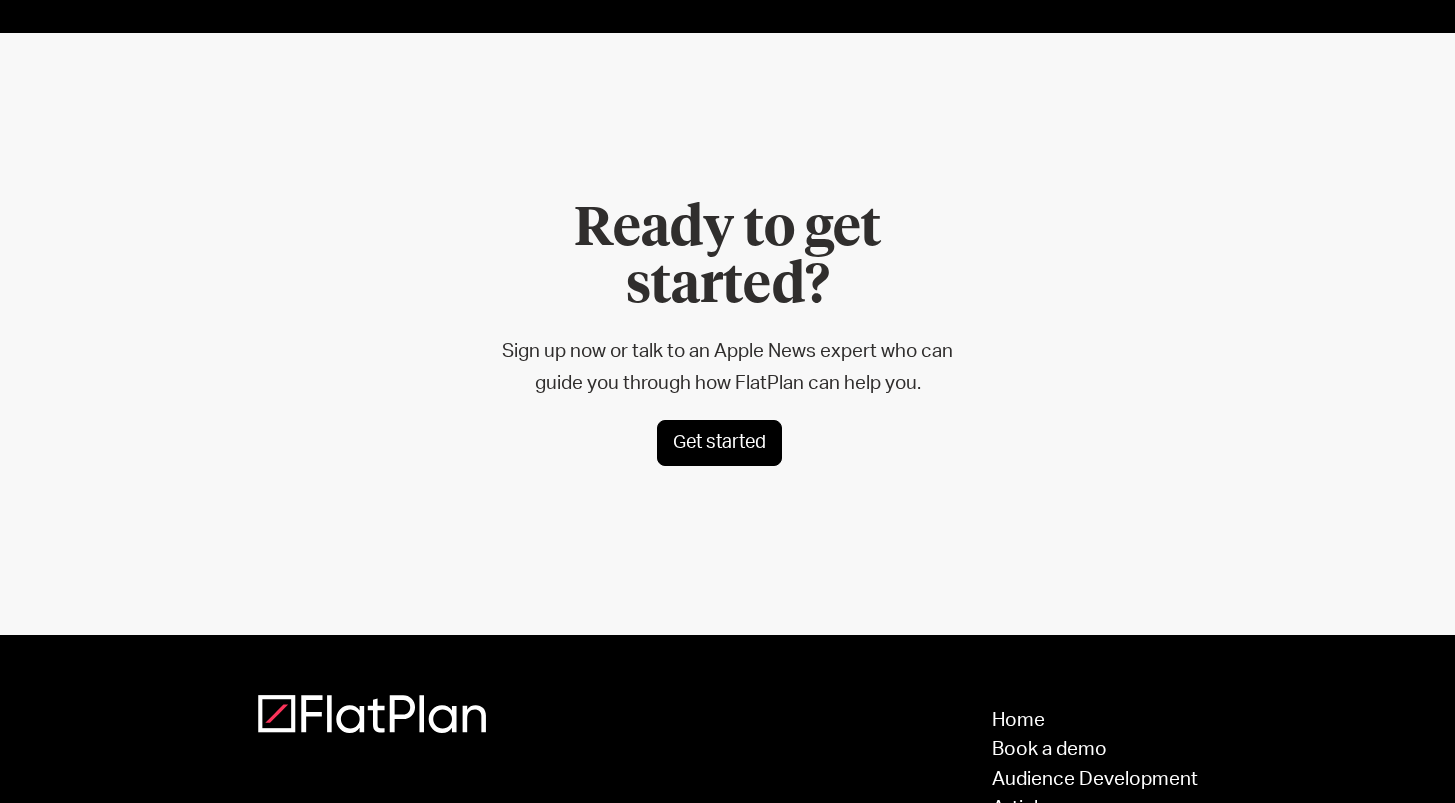 scroll, scrollTop: 5578, scrollLeft: 0, axis: vertical 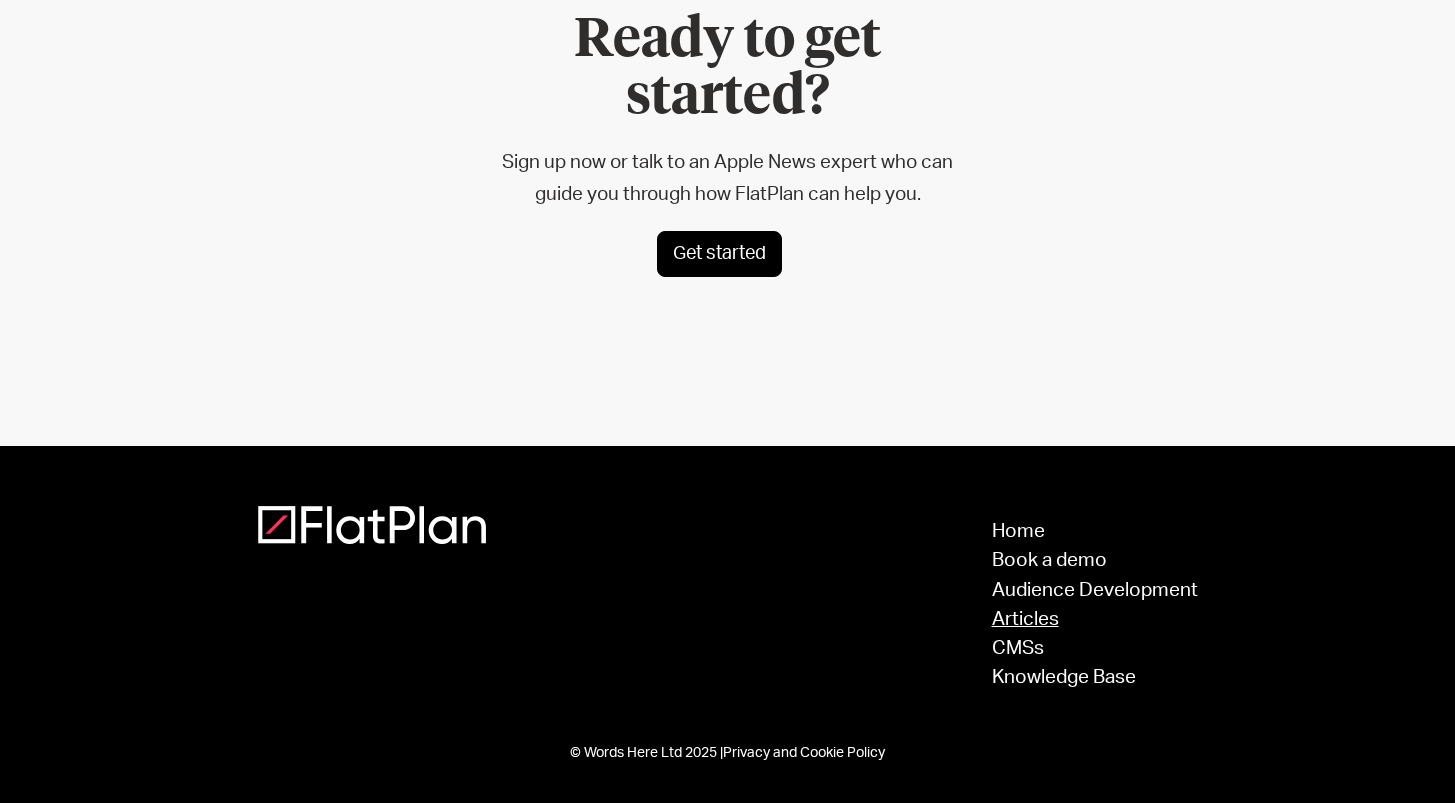 click on "Articles" at bounding box center [1095, 619] 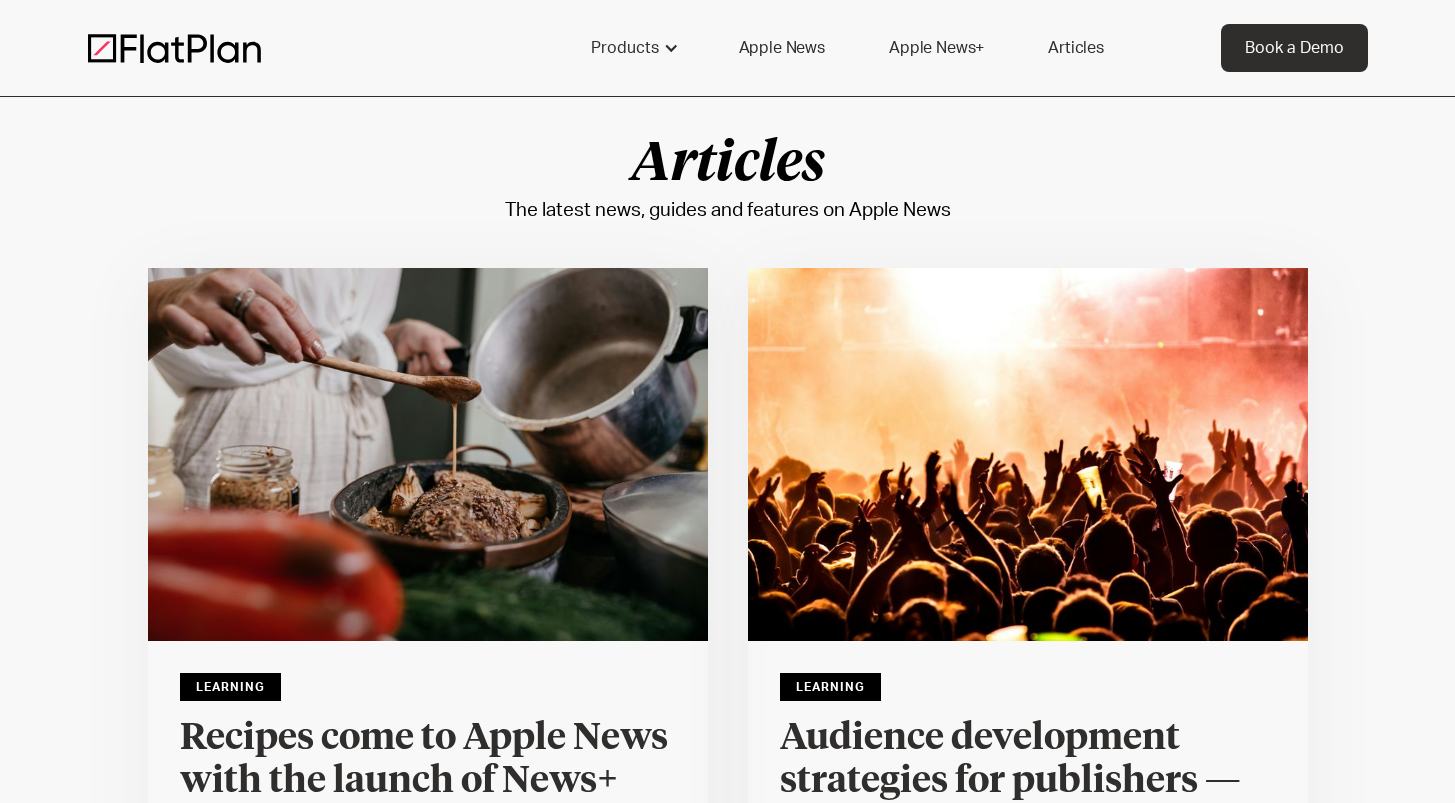 scroll, scrollTop: 0, scrollLeft: 0, axis: both 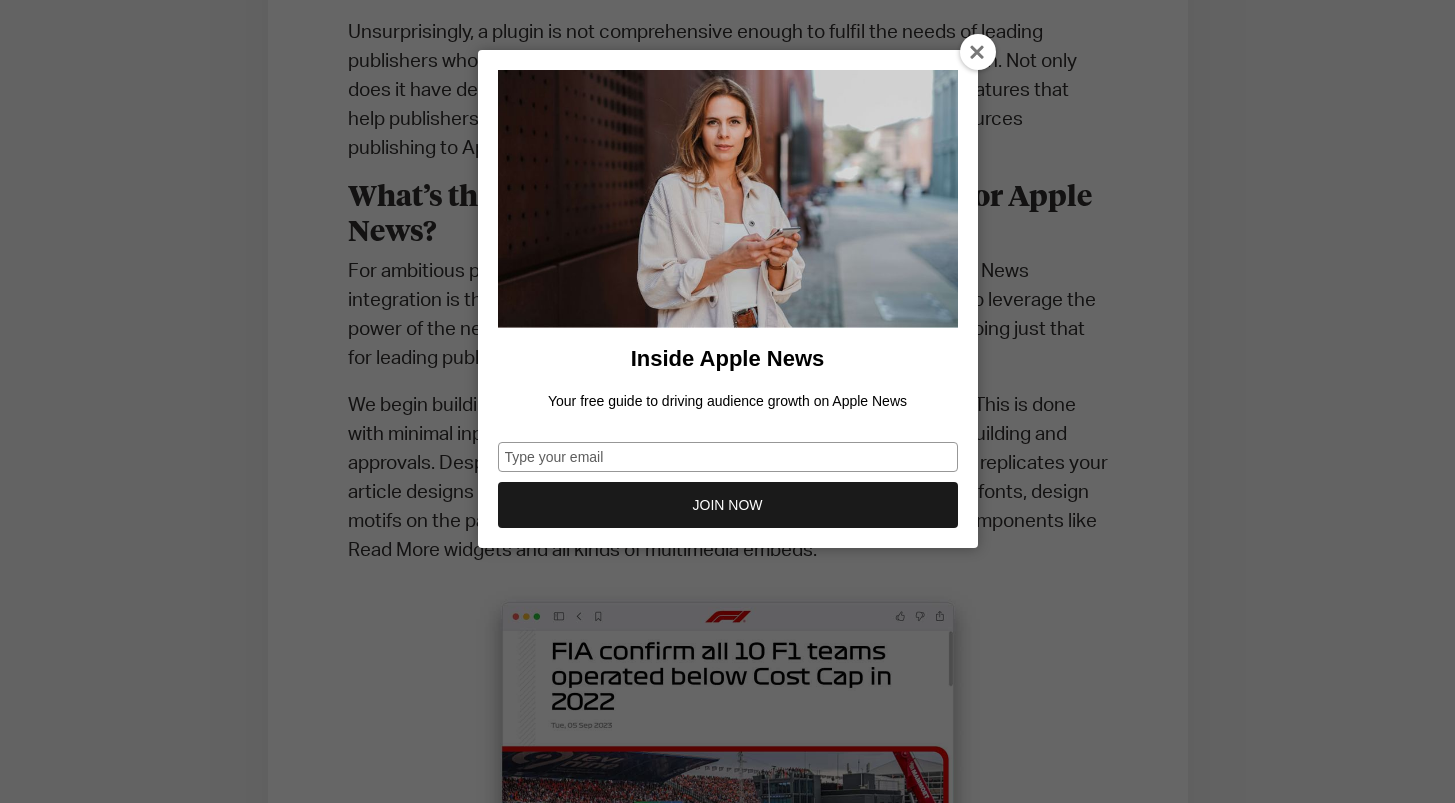 click at bounding box center (978, 53) 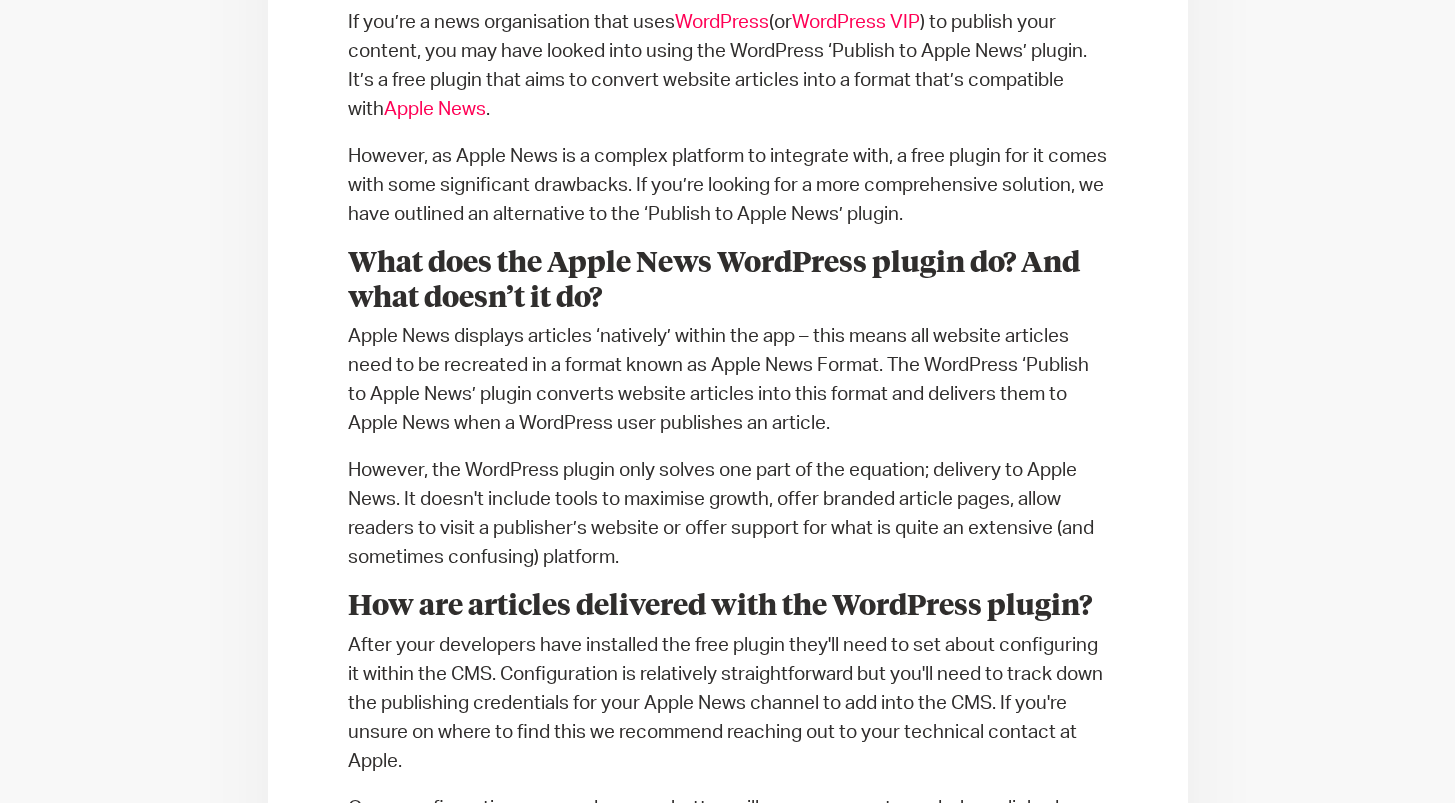 scroll, scrollTop: 0, scrollLeft: 0, axis: both 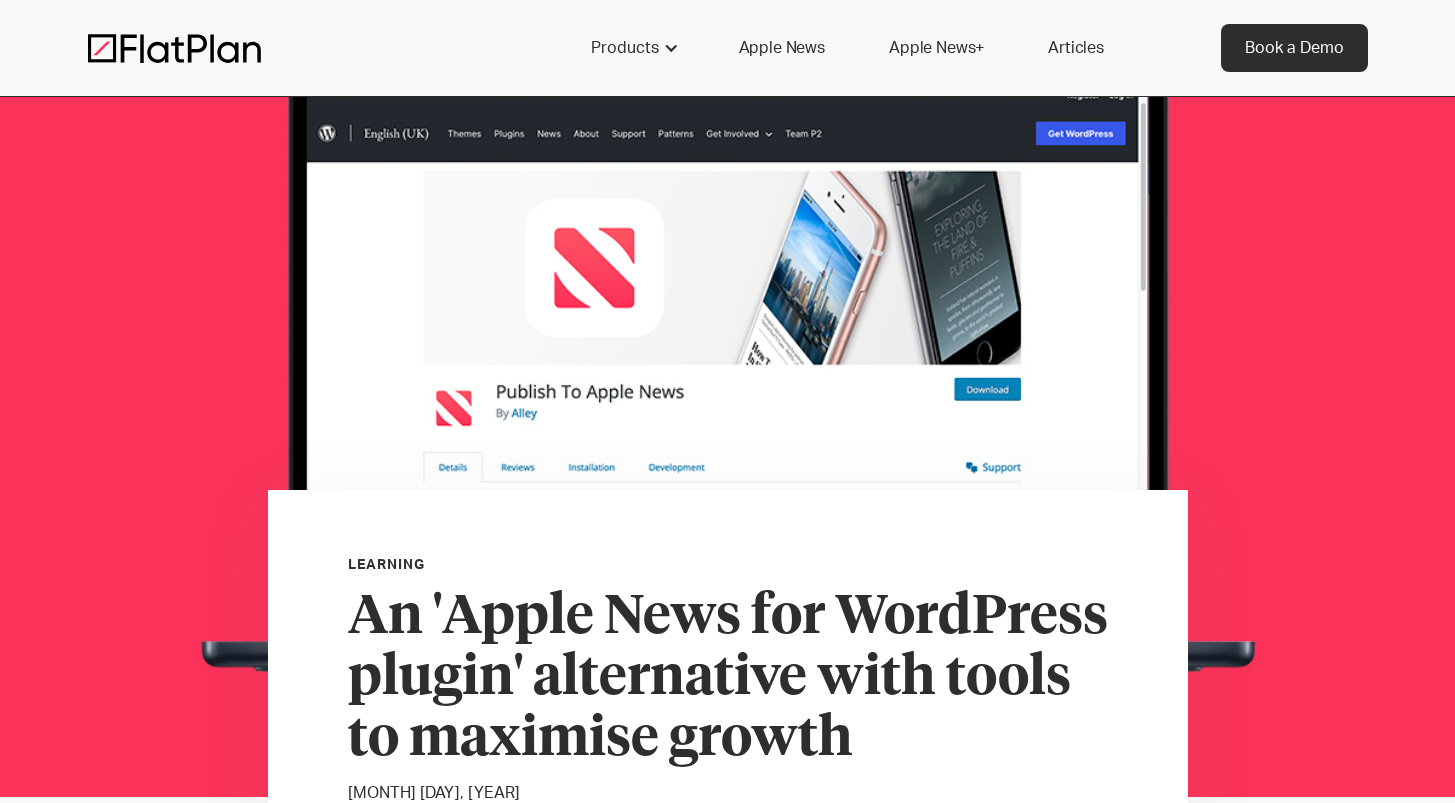 click at bounding box center (174, 48) 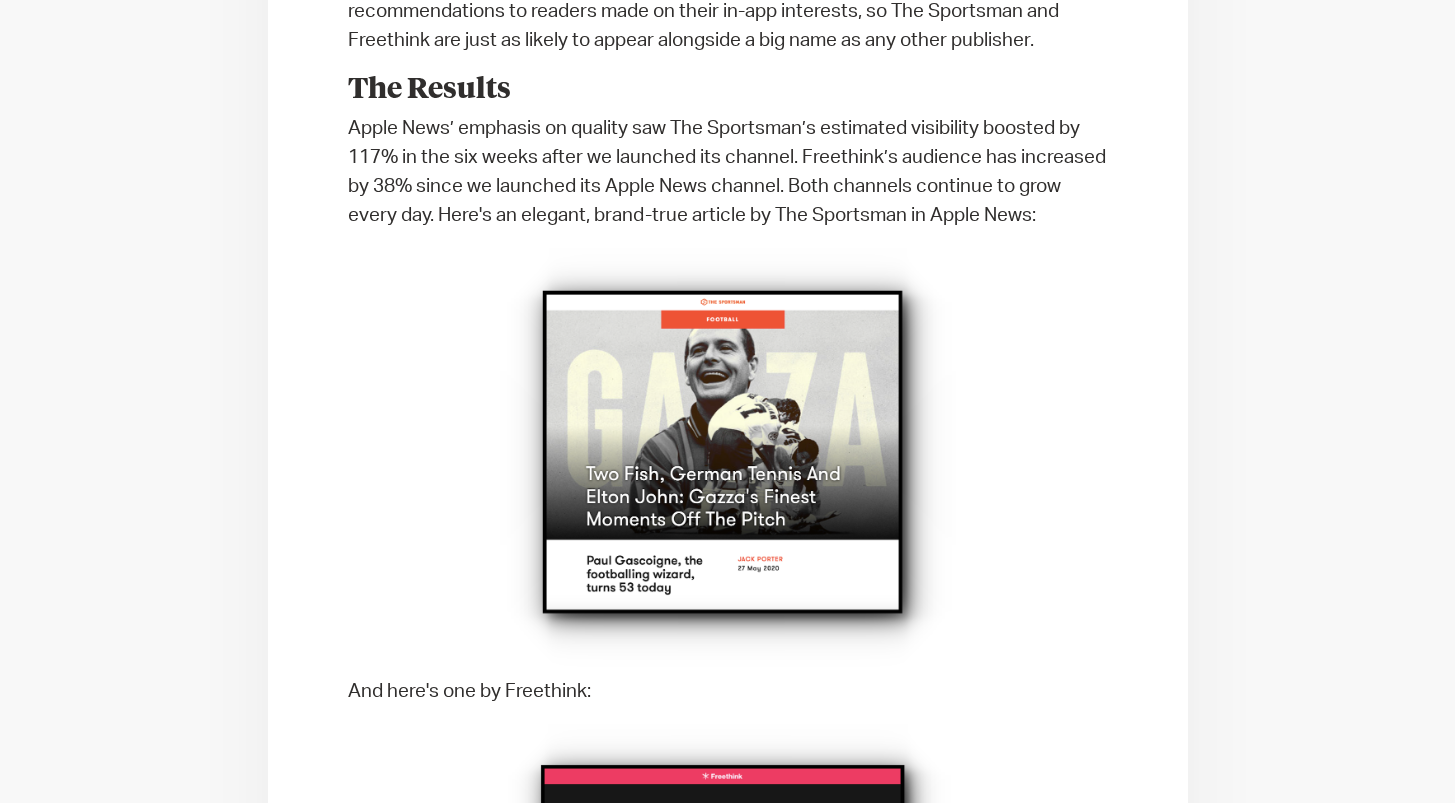 scroll, scrollTop: 2000, scrollLeft: 0, axis: vertical 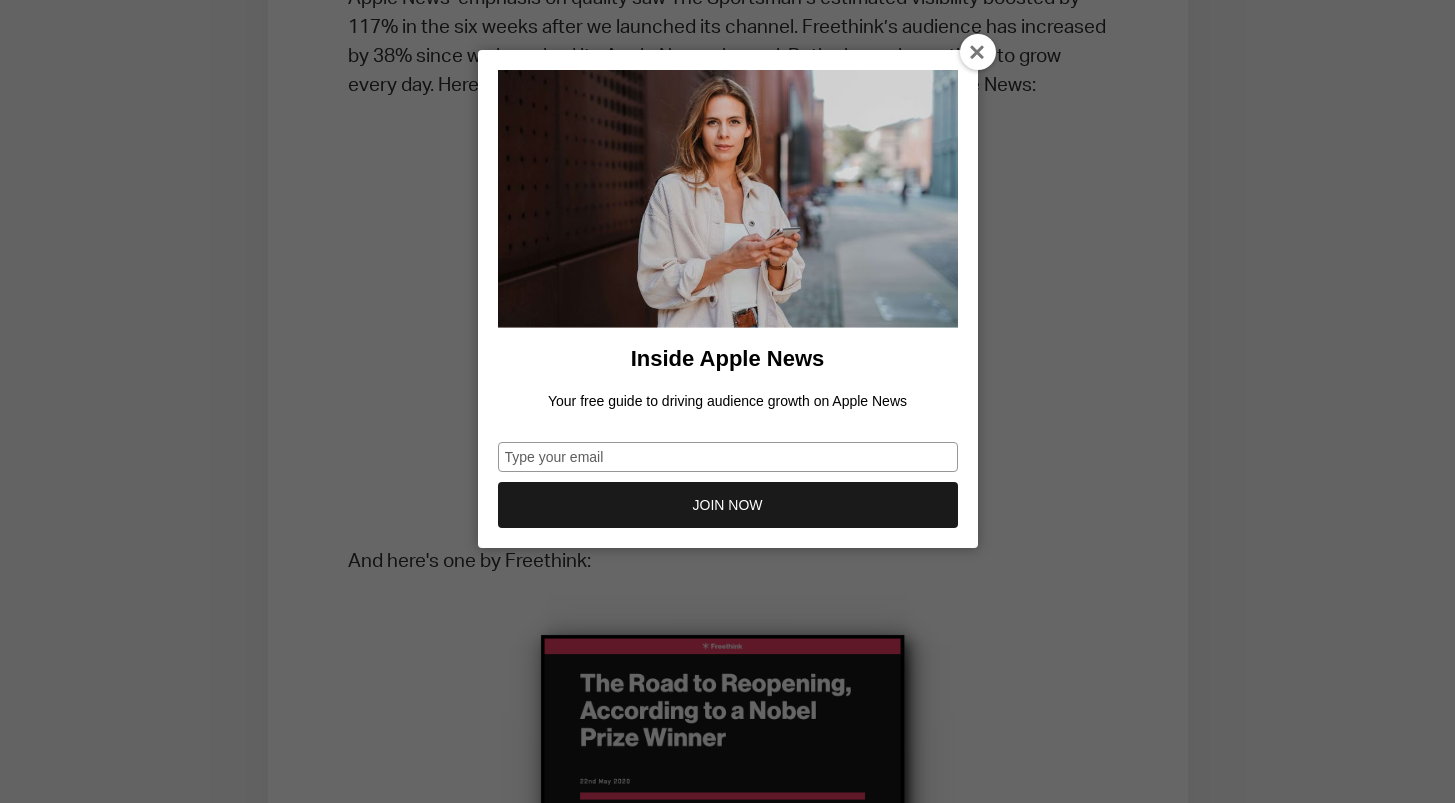 click at bounding box center [978, 53] 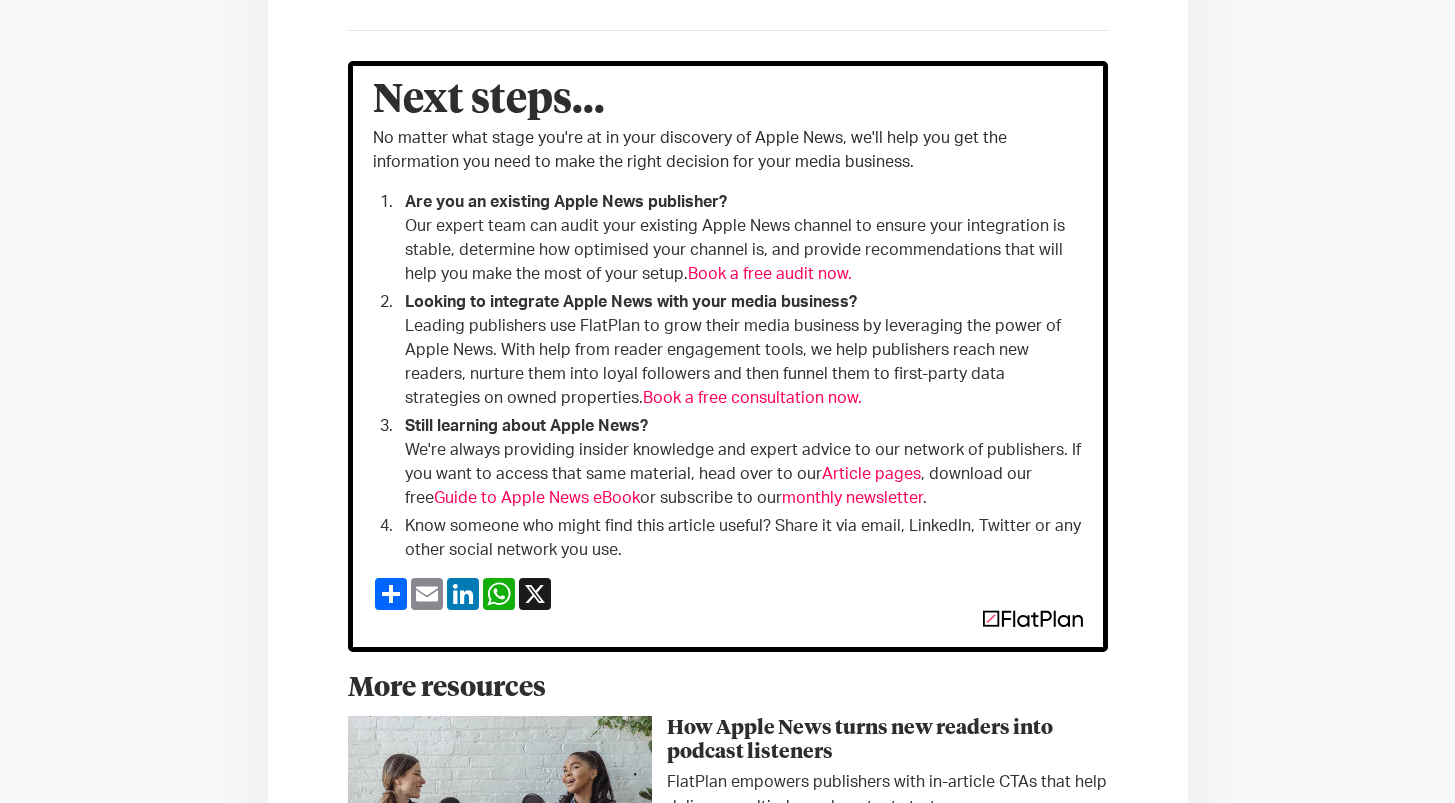 scroll, scrollTop: 3936, scrollLeft: 0, axis: vertical 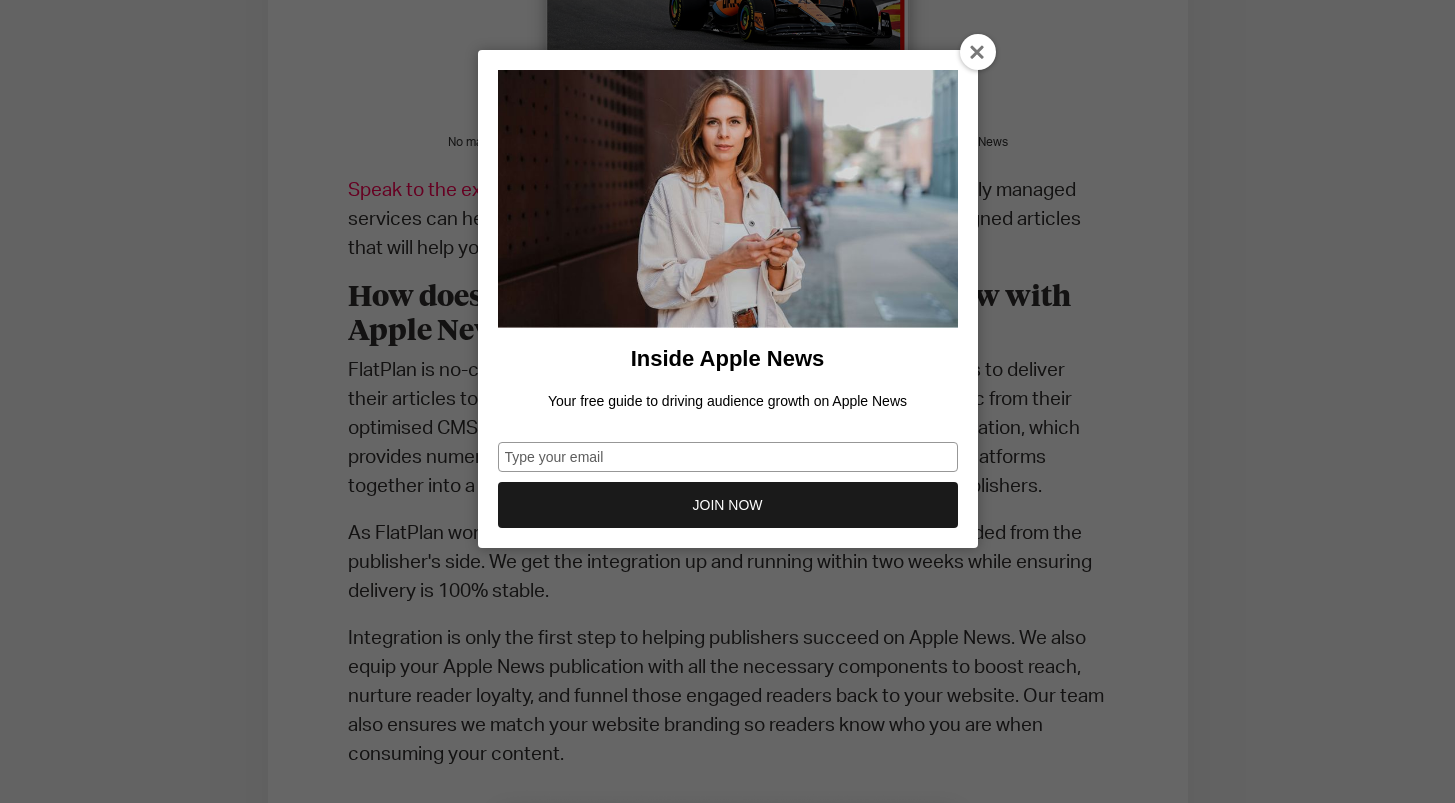 click at bounding box center [978, 53] 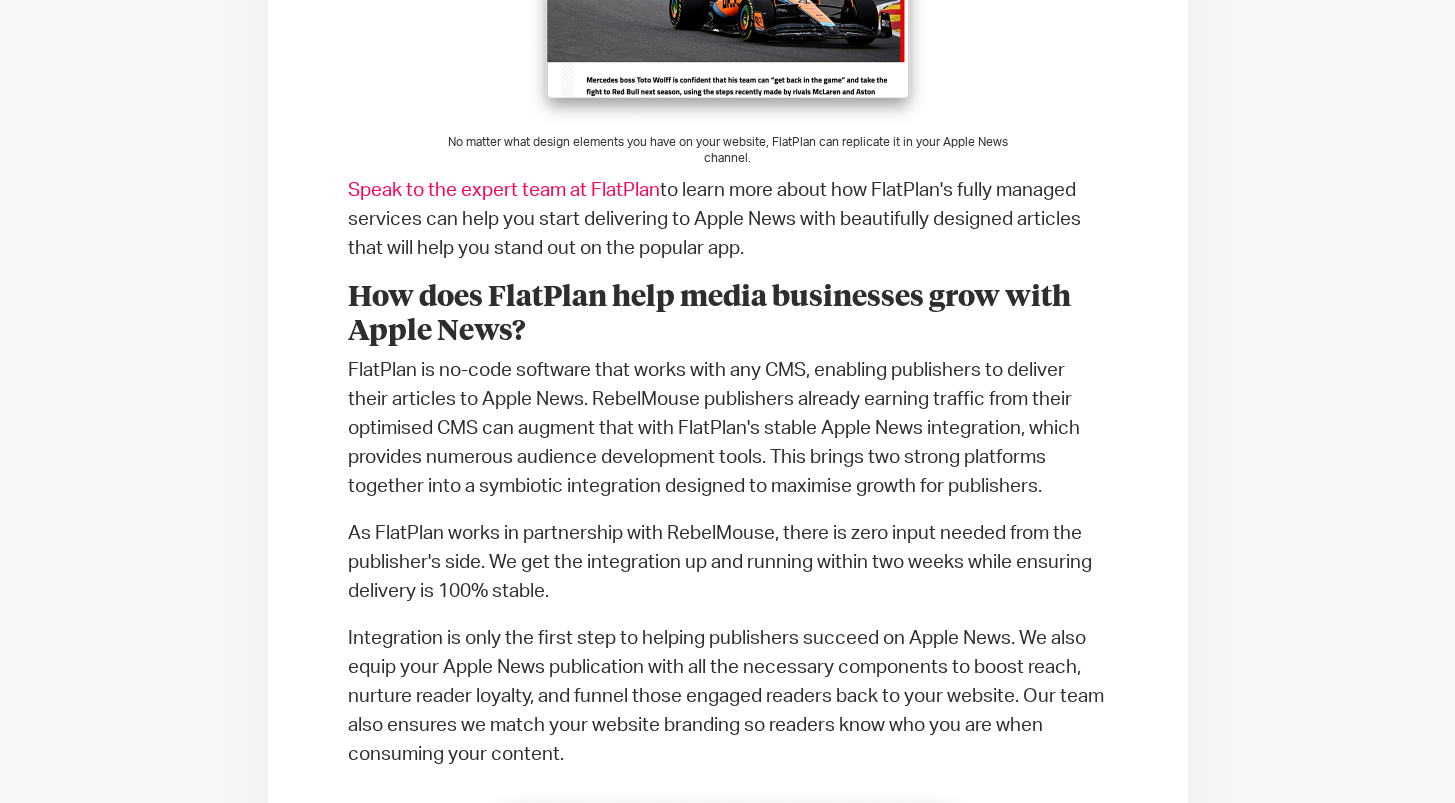 click on "As FlatPlan works in partnership with RebelMouse, there is zero input needed from the publisher's side. We get the integration up and running within two weeks while ensuring delivery is 100% stable." at bounding box center (728, 562) 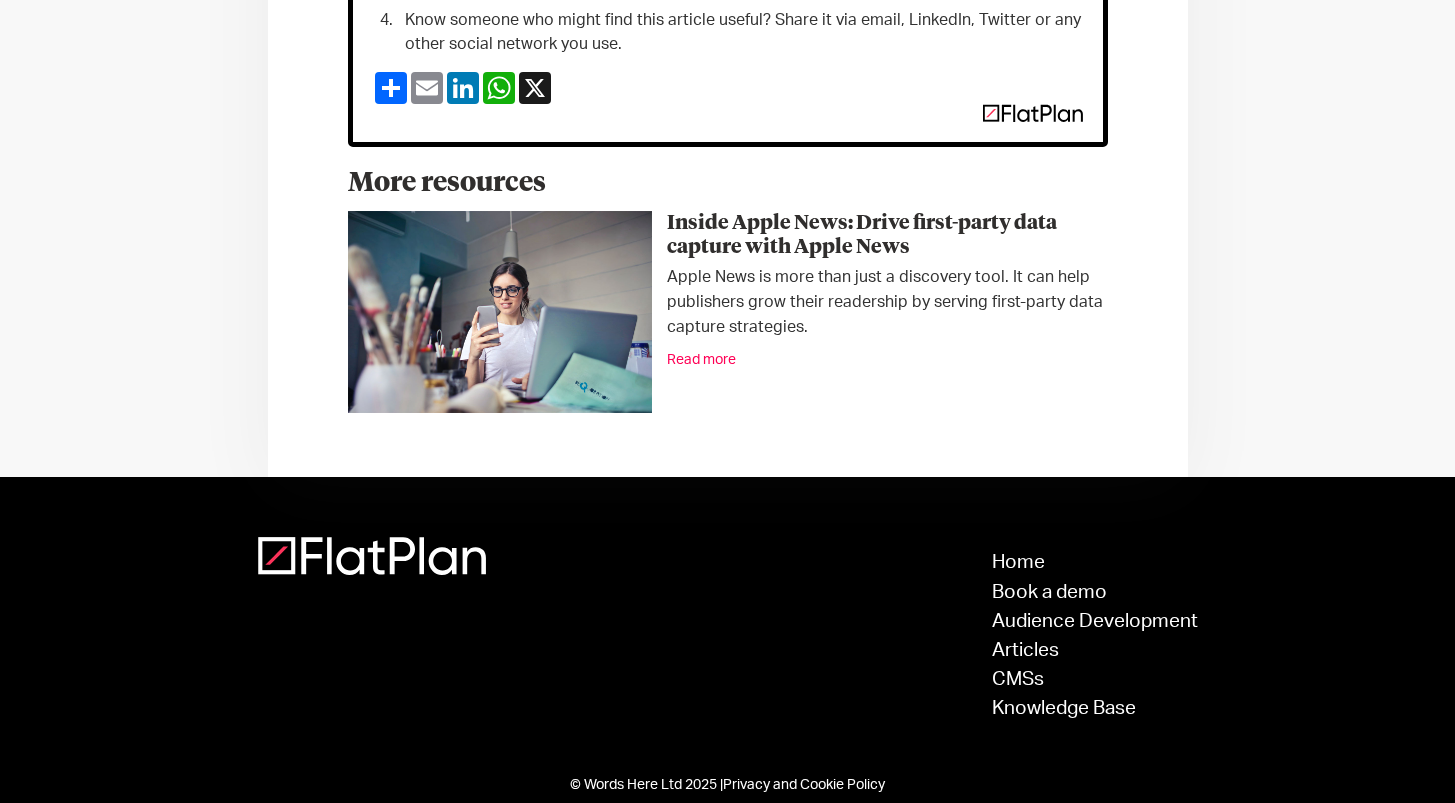 scroll, scrollTop: 8957, scrollLeft: 0, axis: vertical 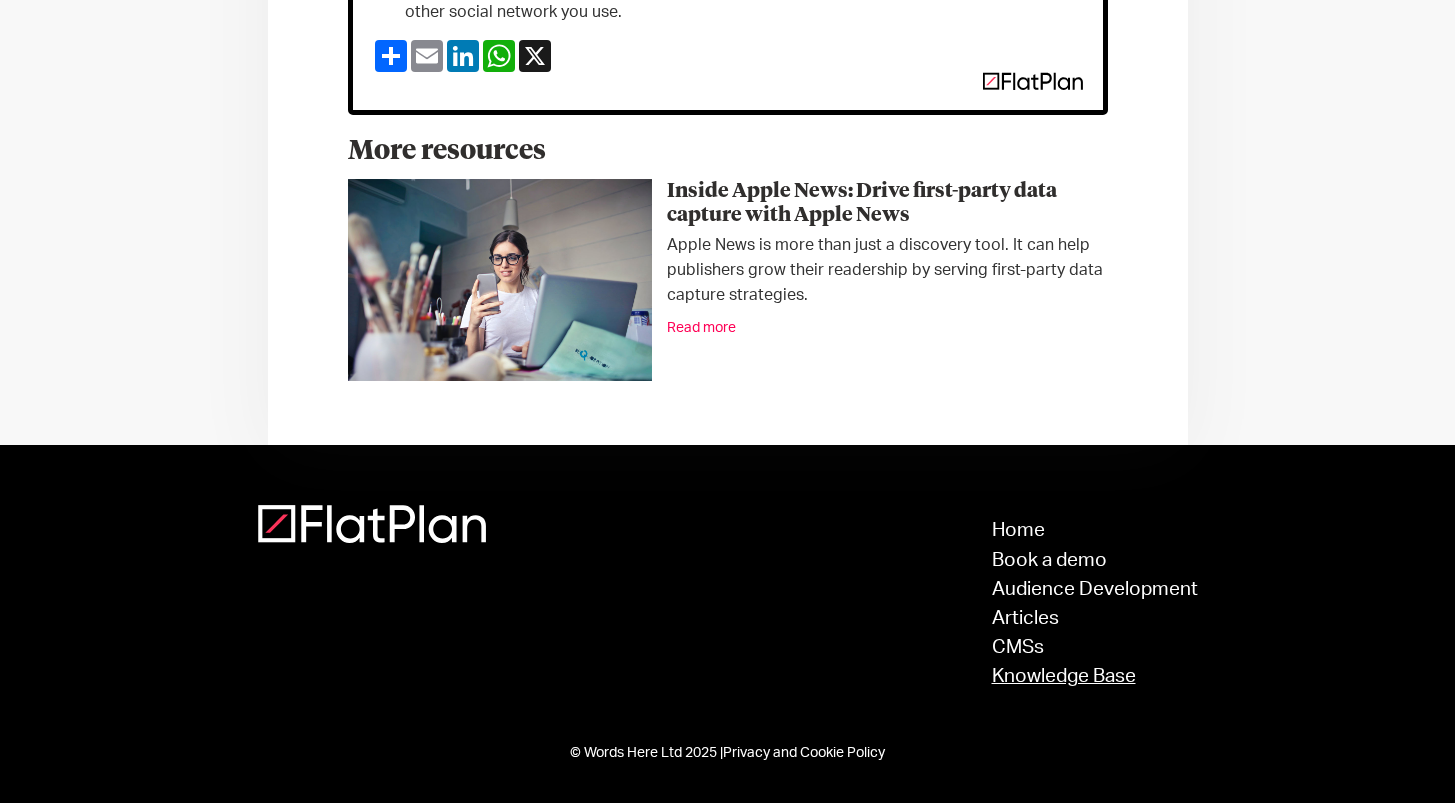 click on "Knowledge Base" at bounding box center [1095, 676] 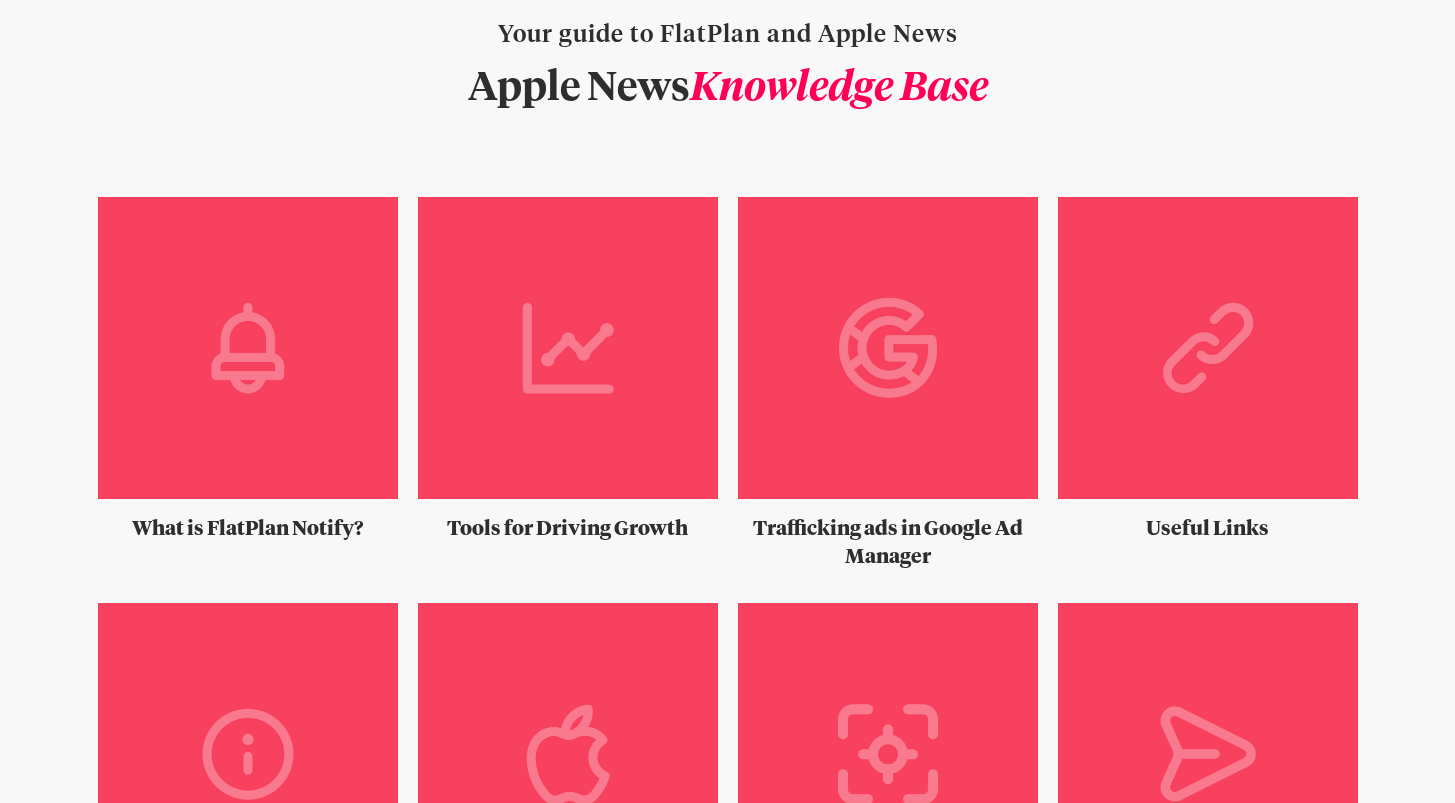 scroll, scrollTop: 0, scrollLeft: 0, axis: both 